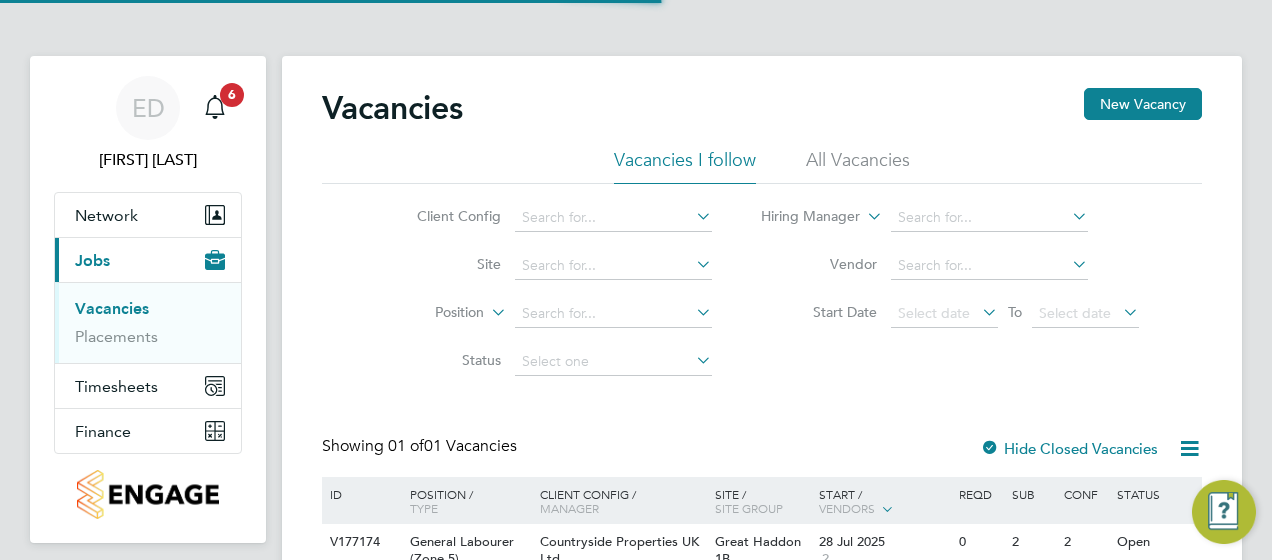 scroll, scrollTop: 0, scrollLeft: 0, axis: both 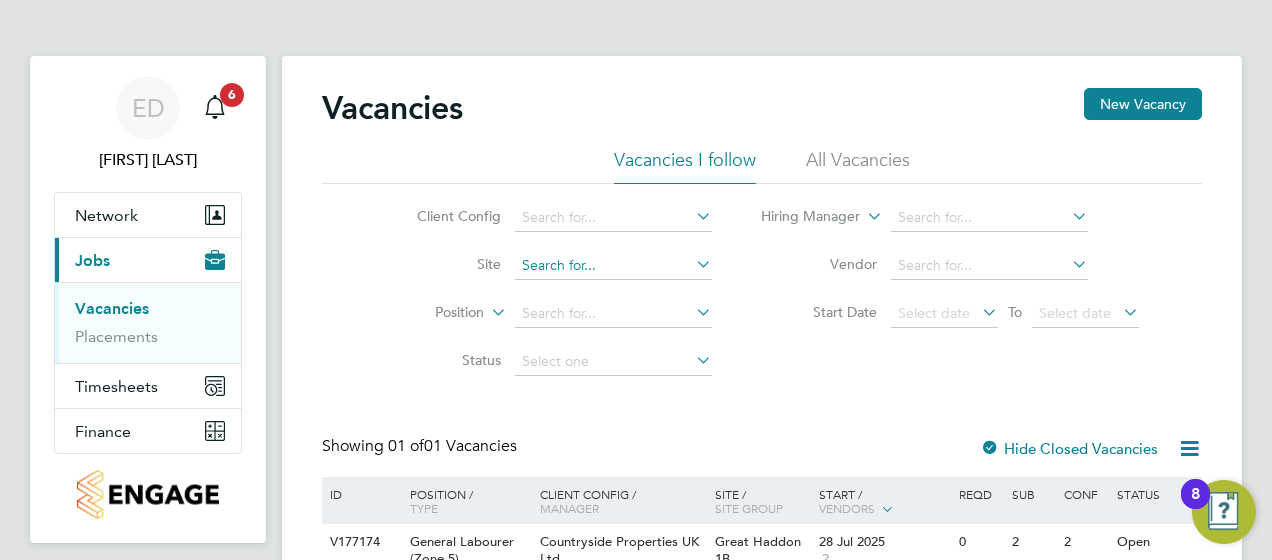 click 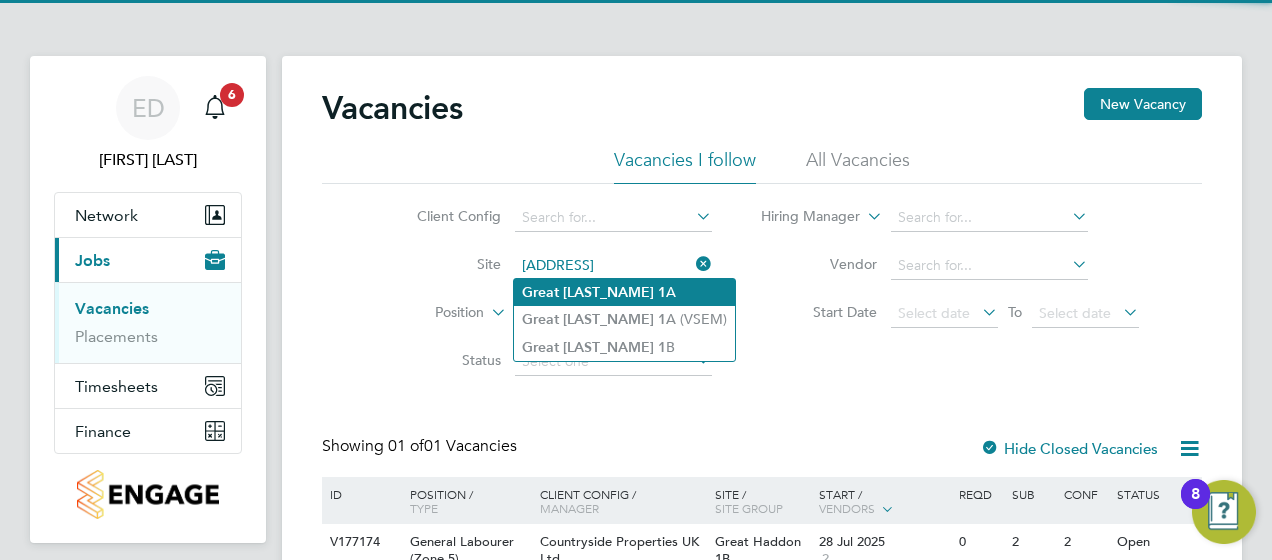 click on "1" 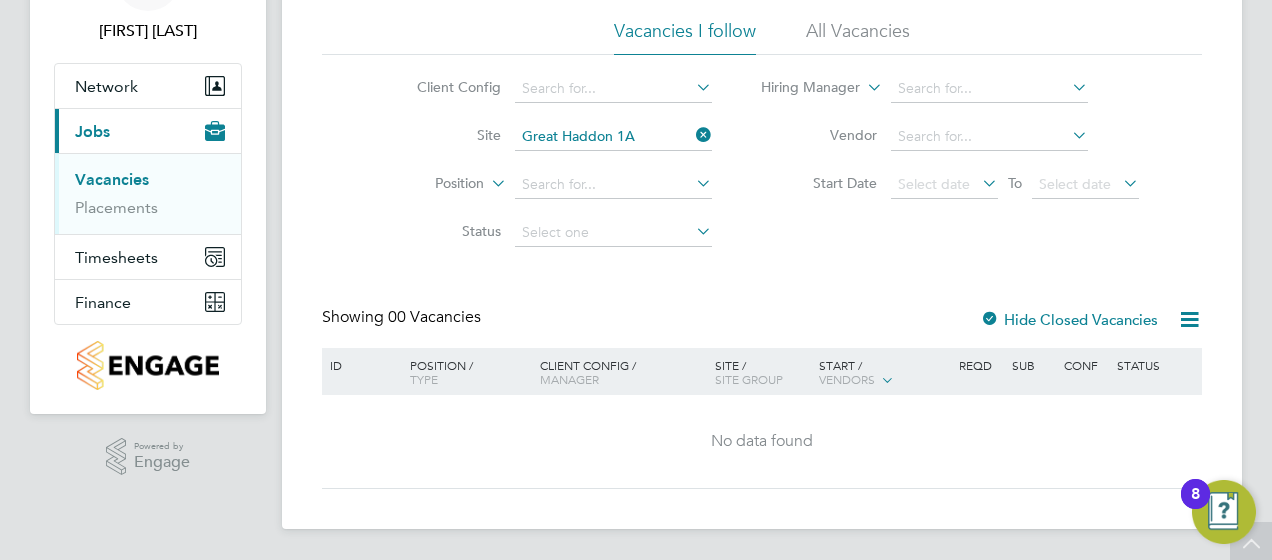 scroll, scrollTop: 128, scrollLeft: 0, axis: vertical 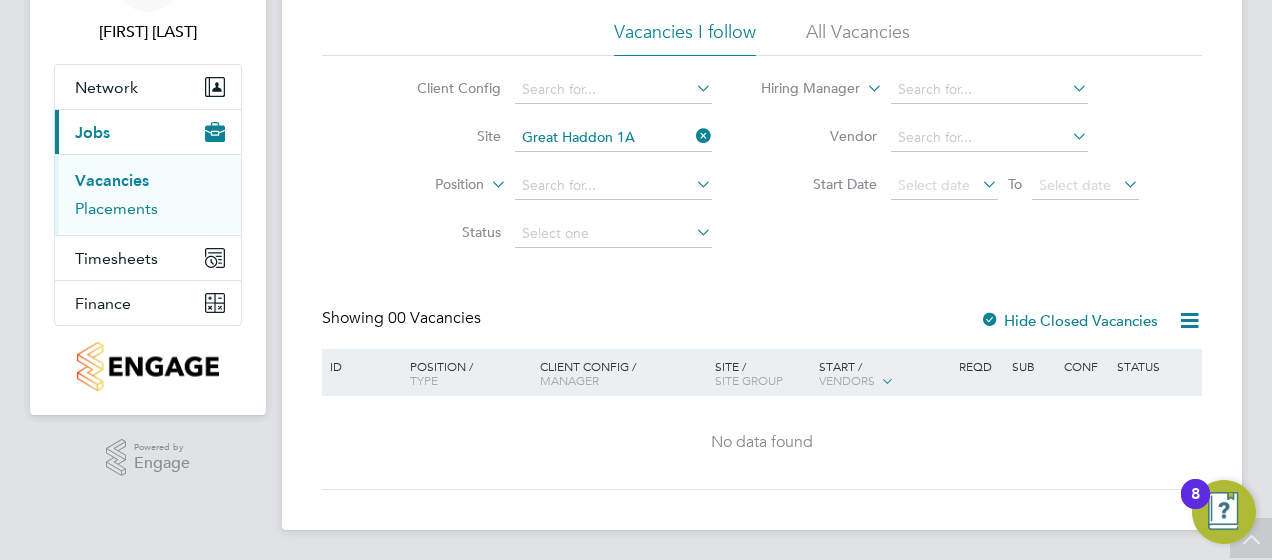 click on "Placements" at bounding box center [116, 208] 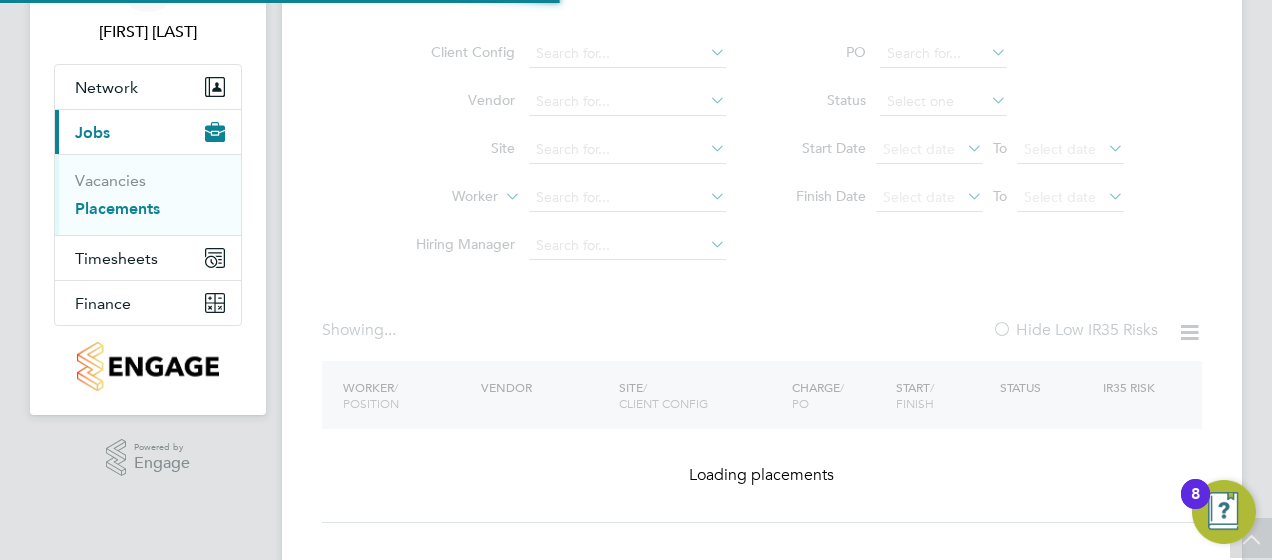 scroll, scrollTop: 0, scrollLeft: 0, axis: both 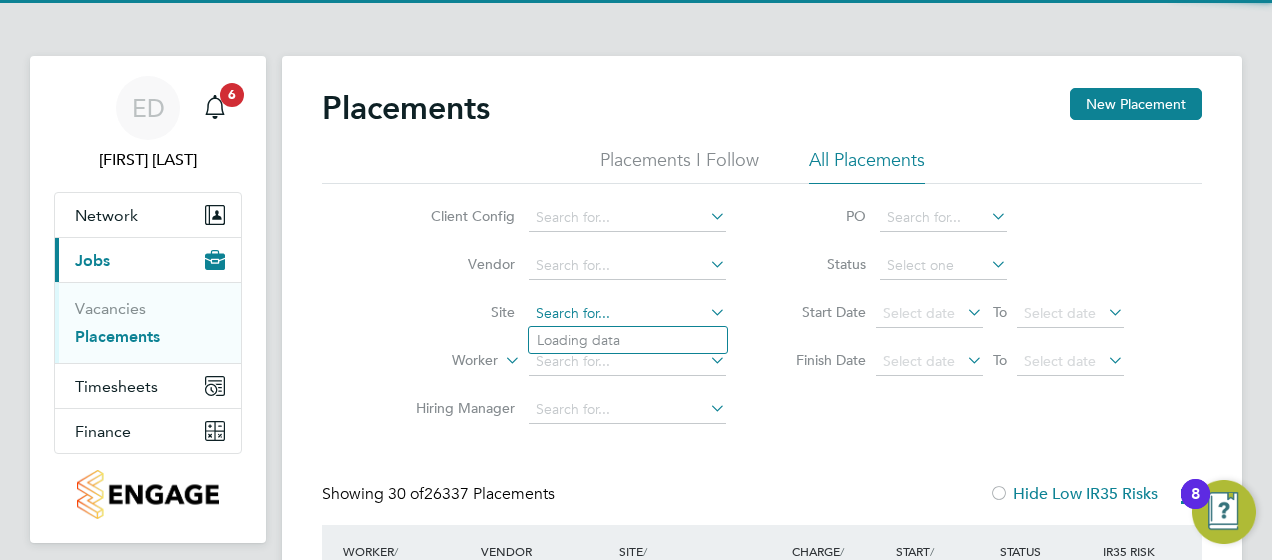 click 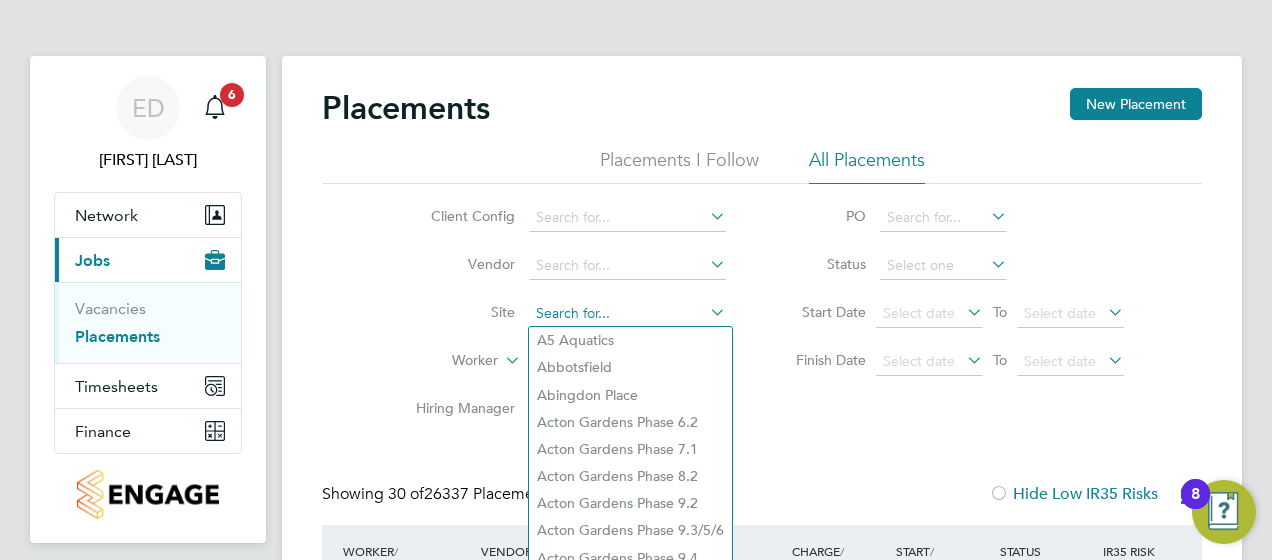 type on "h" 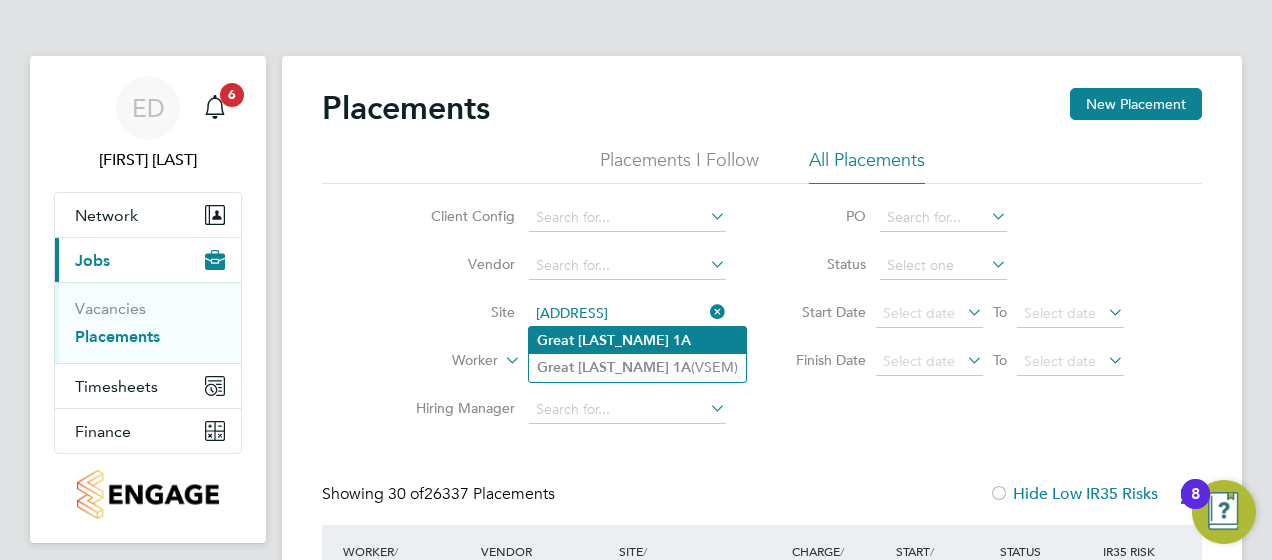 click on "[ADDRESS]" 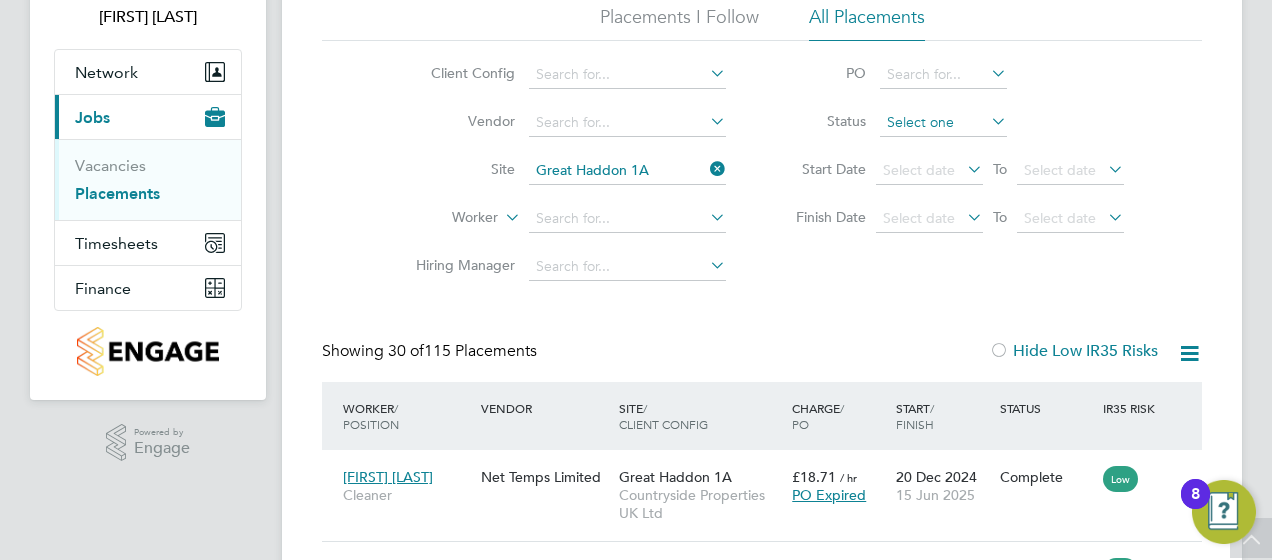 click 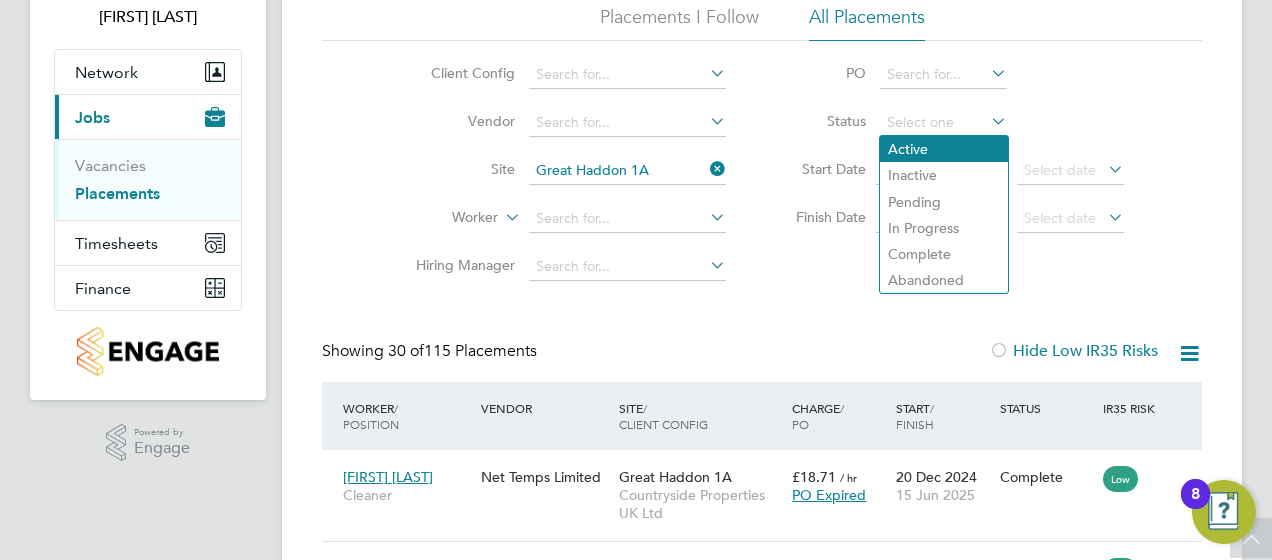 click on "Active" 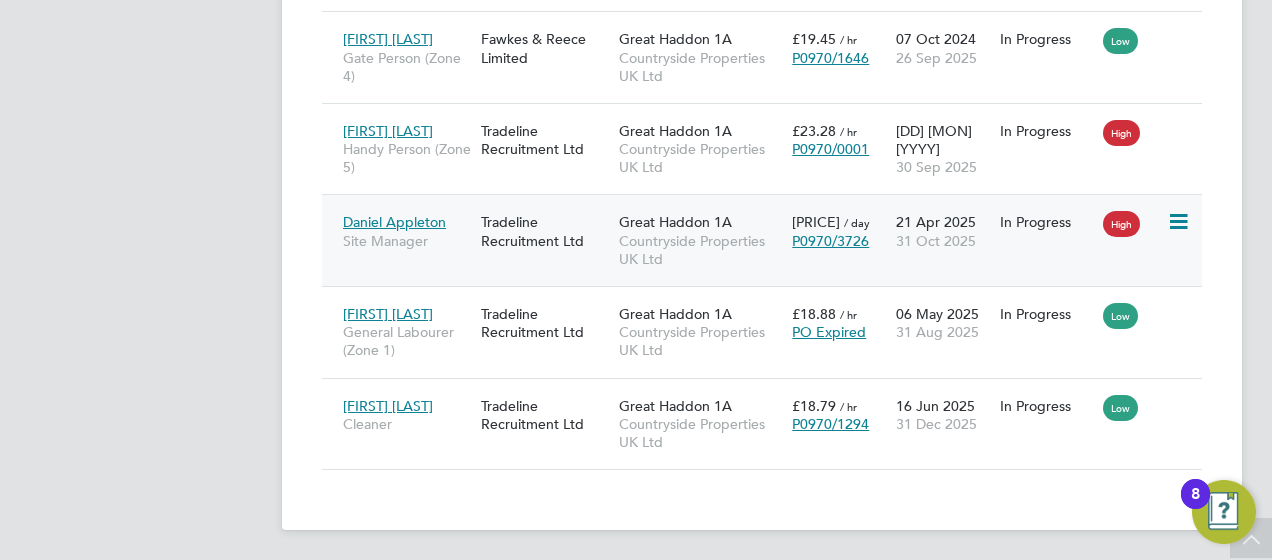 click 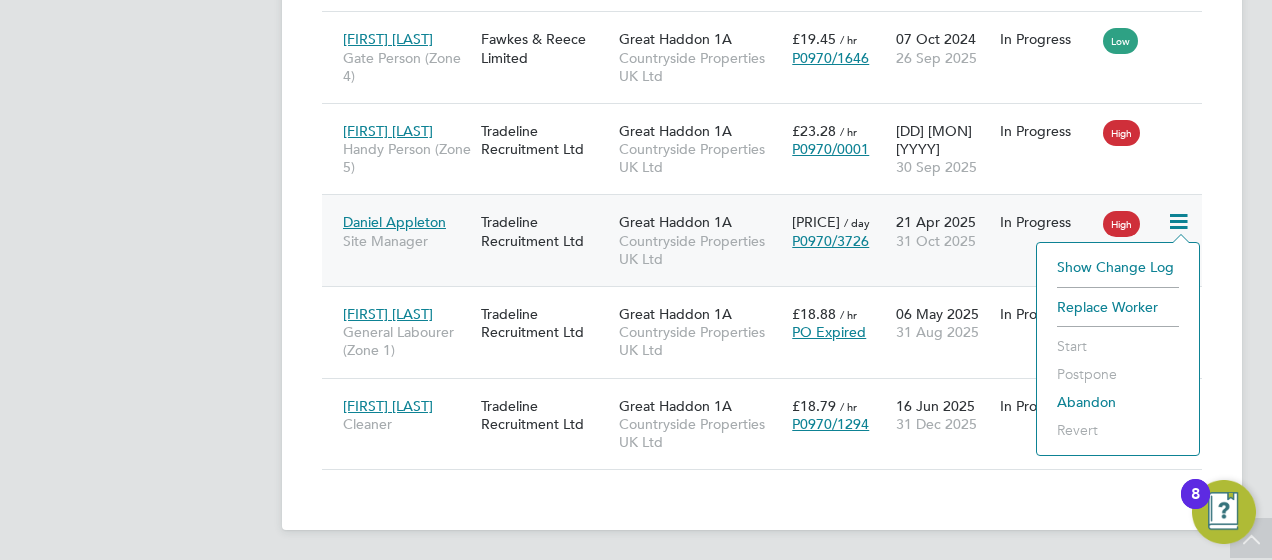 click on "[ADDRESS] [COMPANY]" 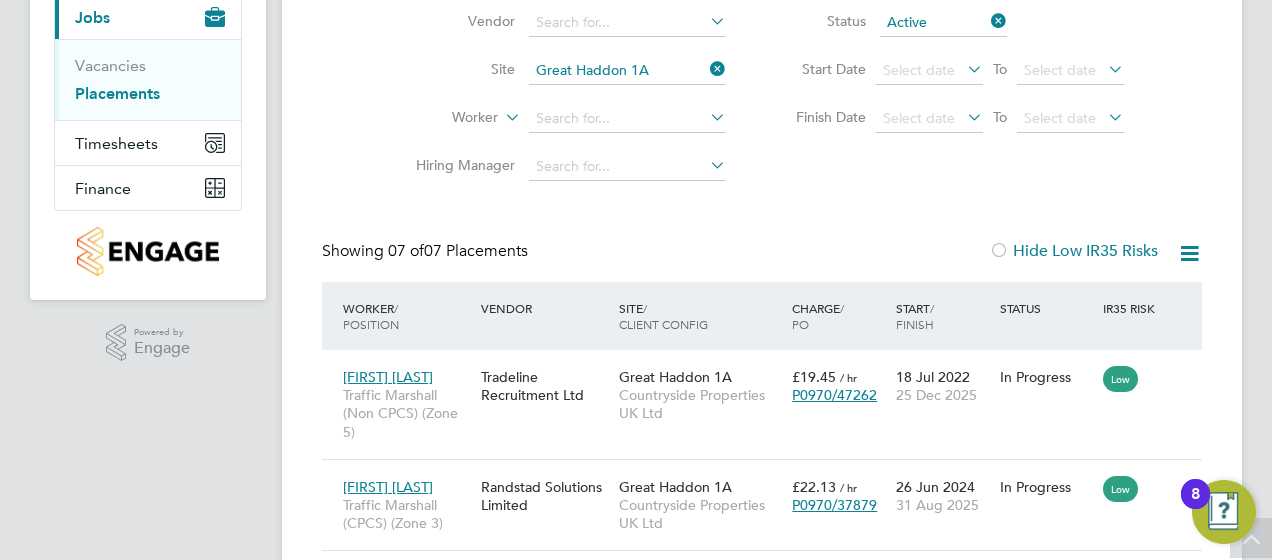 scroll, scrollTop: 242, scrollLeft: 0, axis: vertical 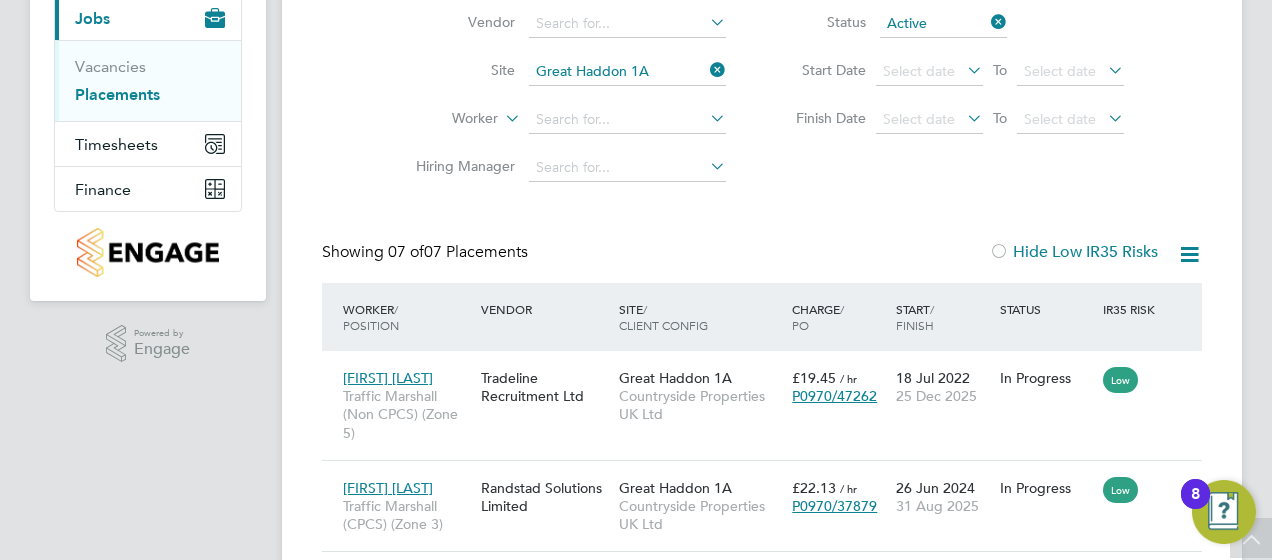 click 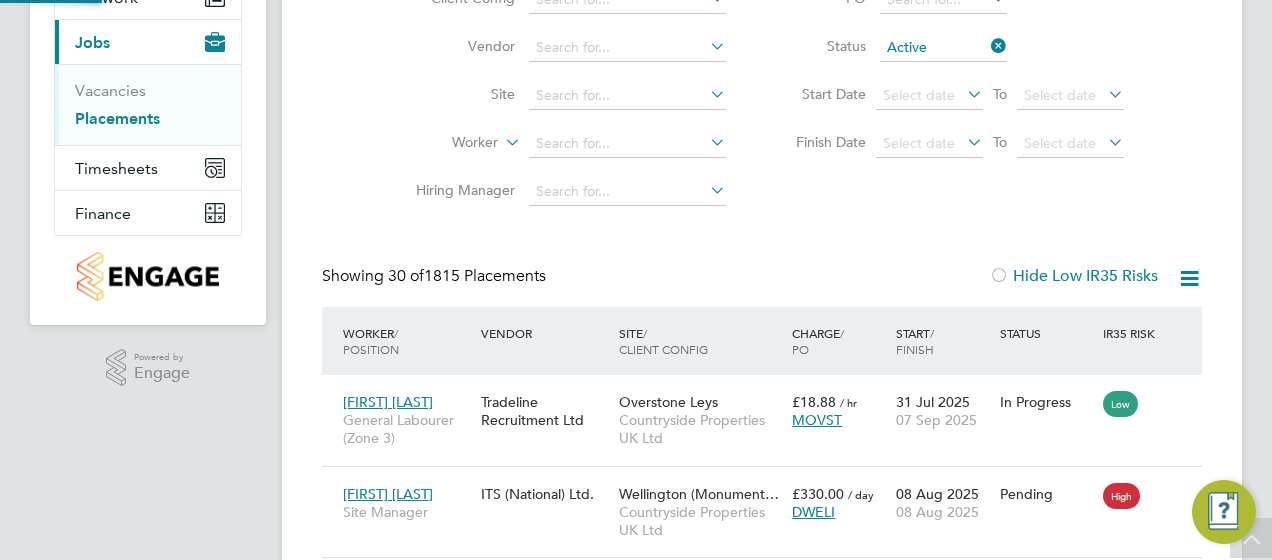 scroll, scrollTop: 242, scrollLeft: 0, axis: vertical 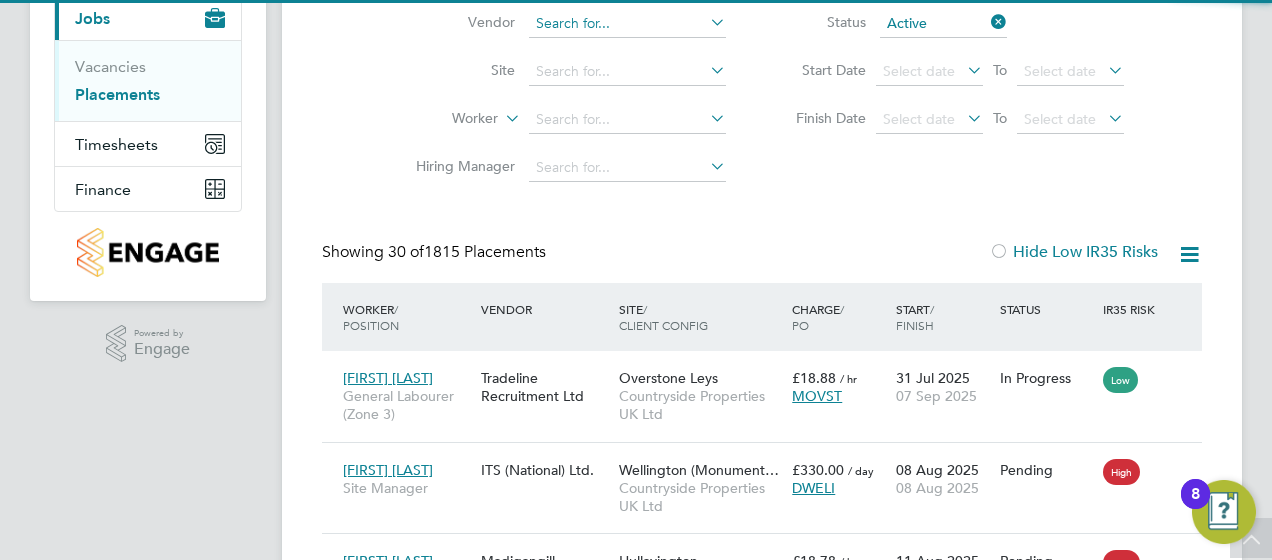 click 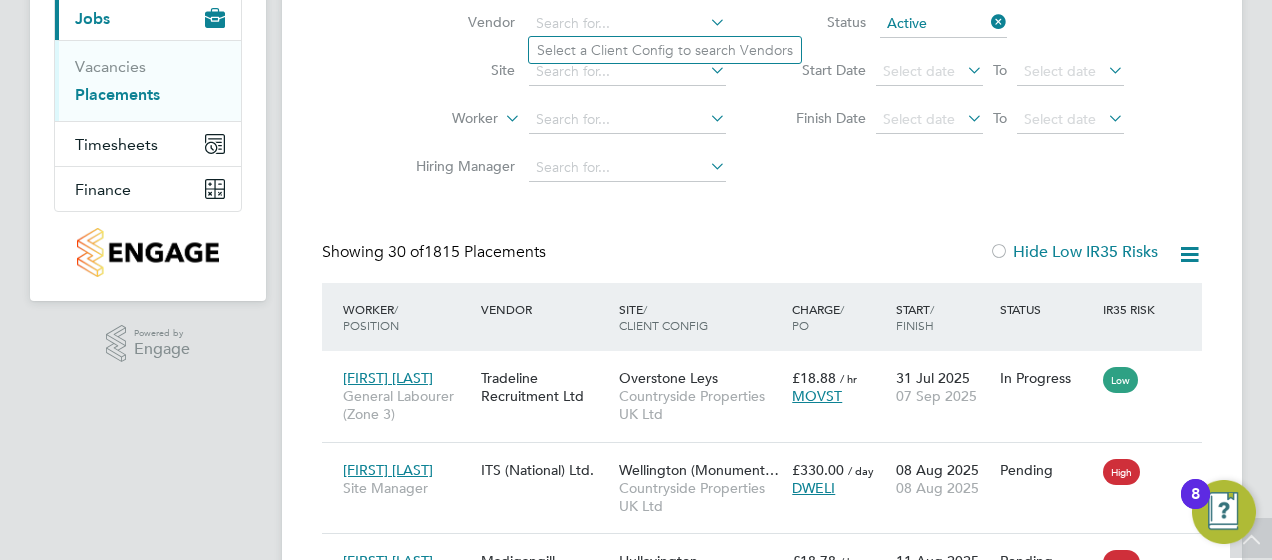 click on "Site" 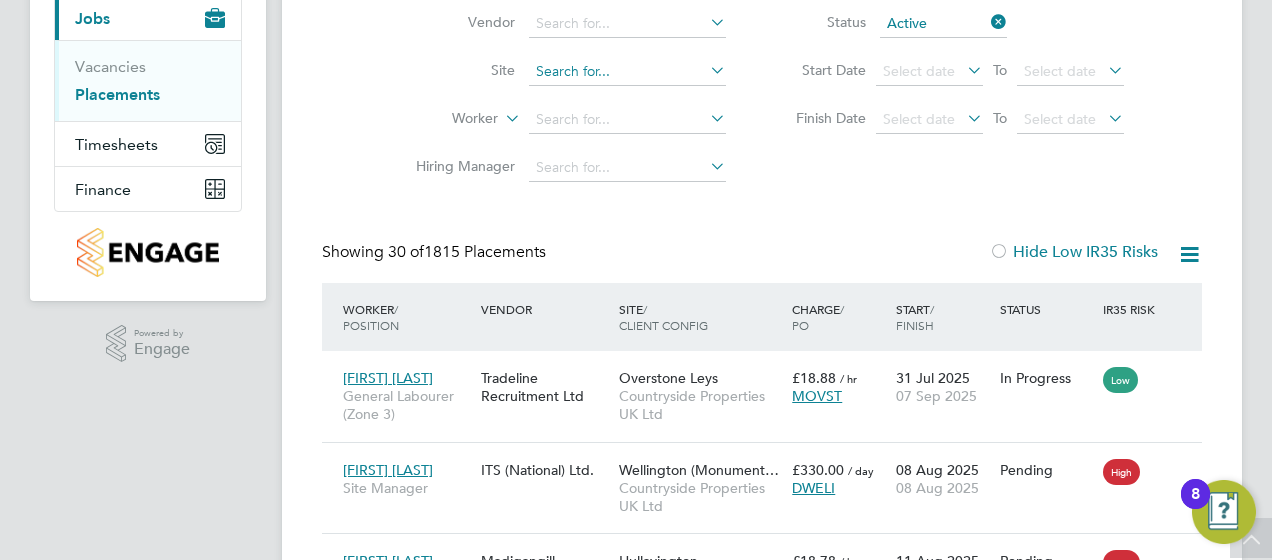 click 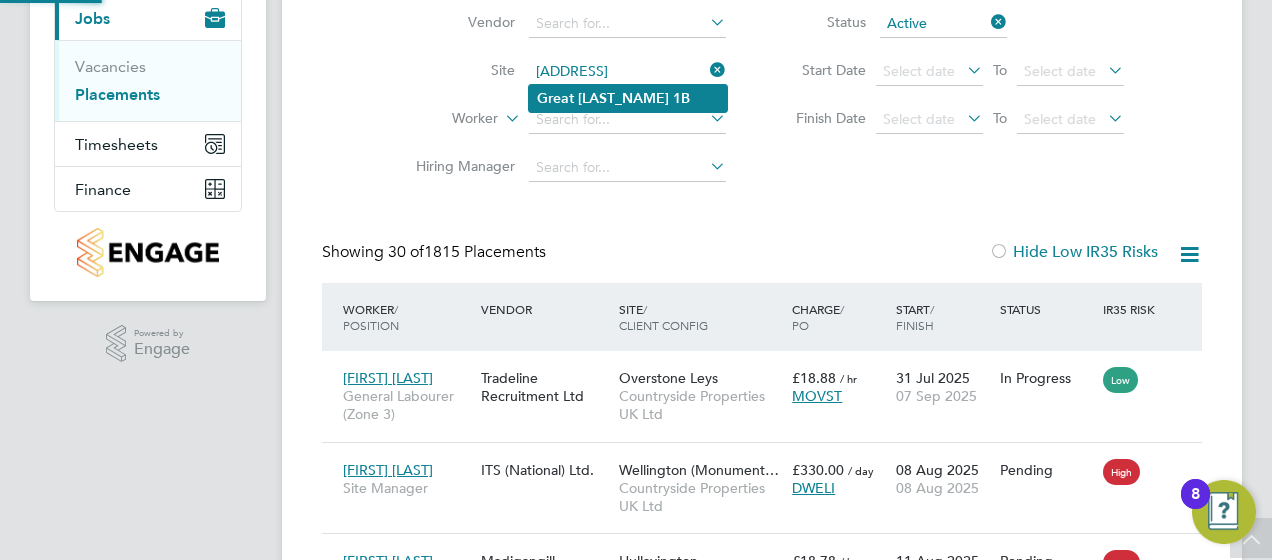 click on "[LAST_NAME]" 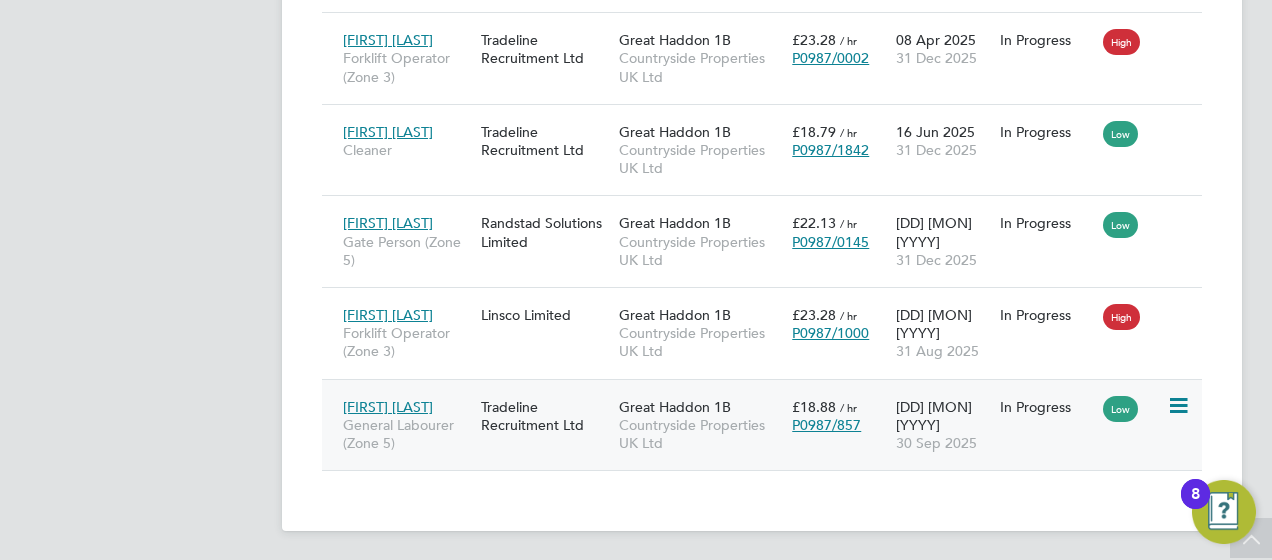 click 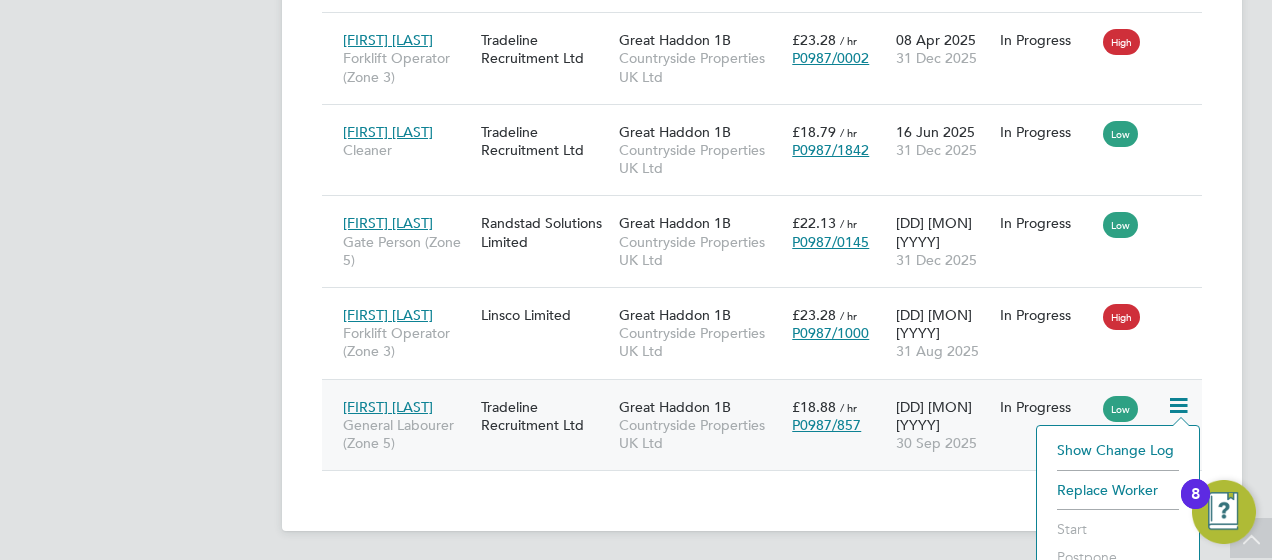 click on "[FIRST] [LAST]" 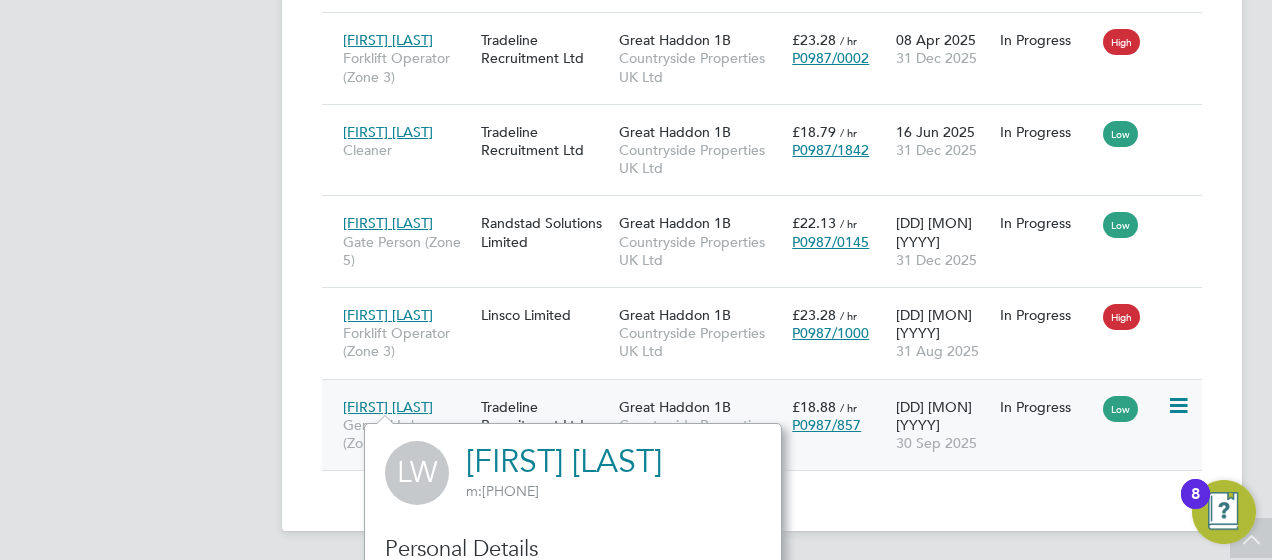 click on "[FIRST] [LAST]" 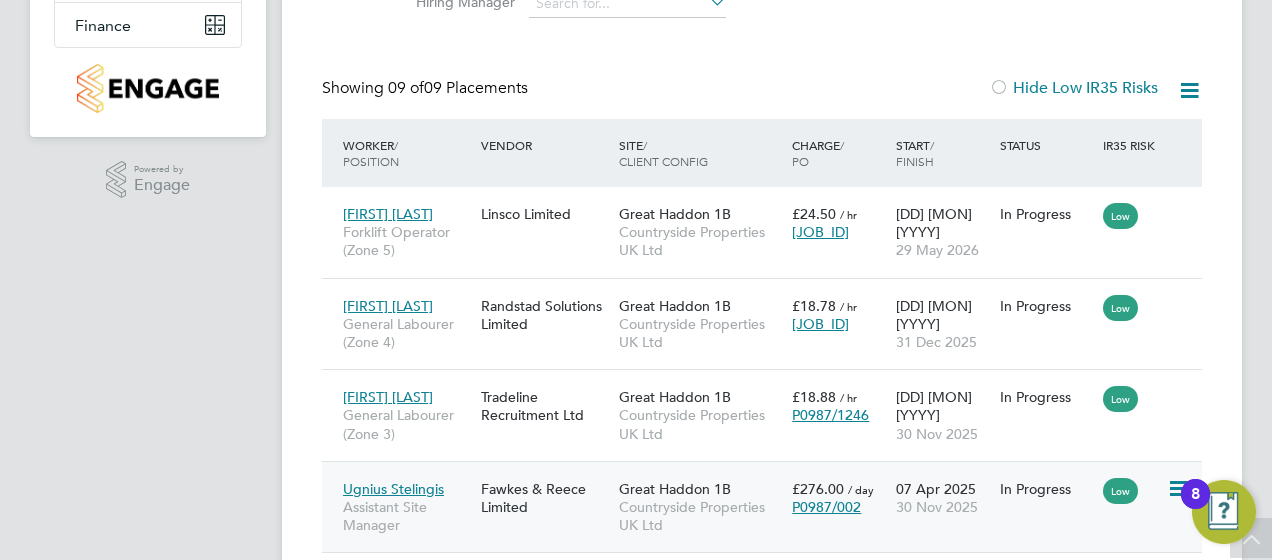 scroll, scrollTop: 406, scrollLeft: 0, axis: vertical 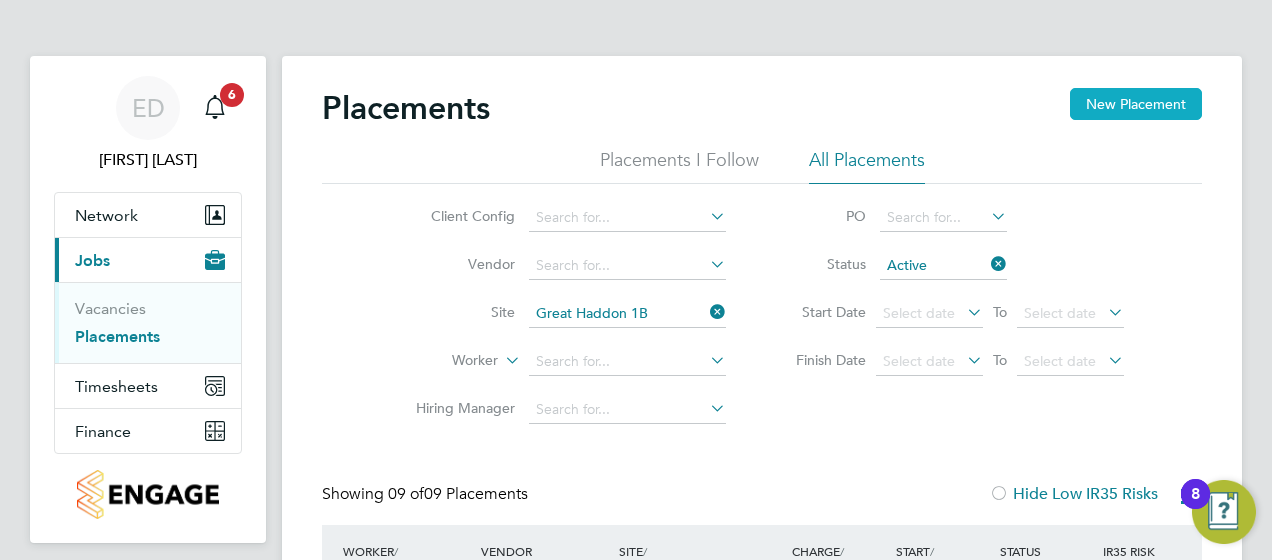 click on "New Placement" 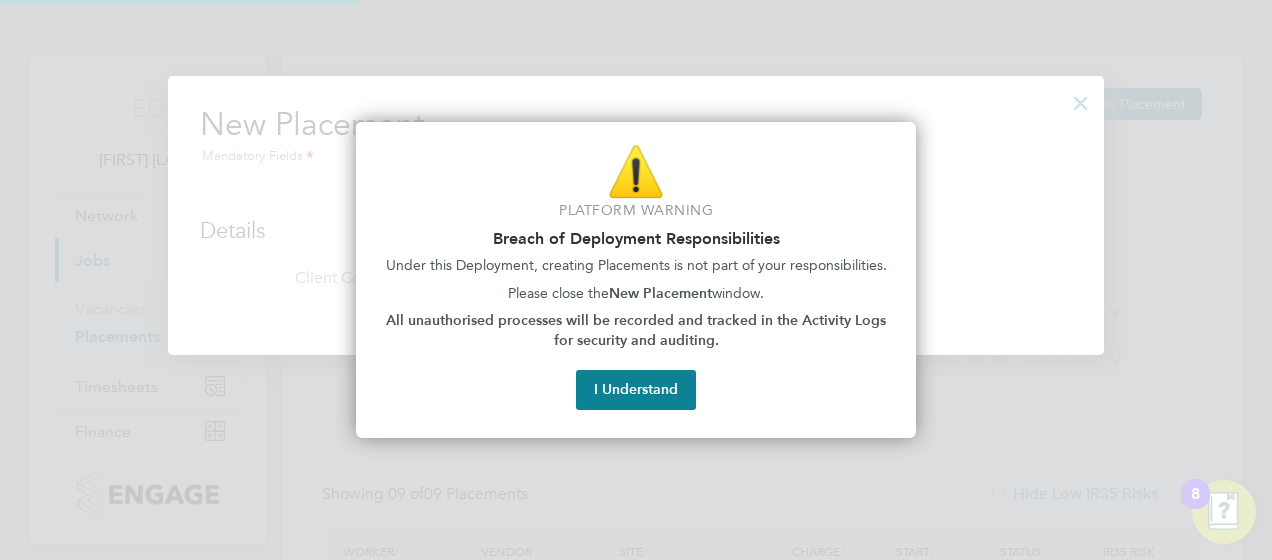 scroll, scrollTop: 10, scrollLeft: 10, axis: both 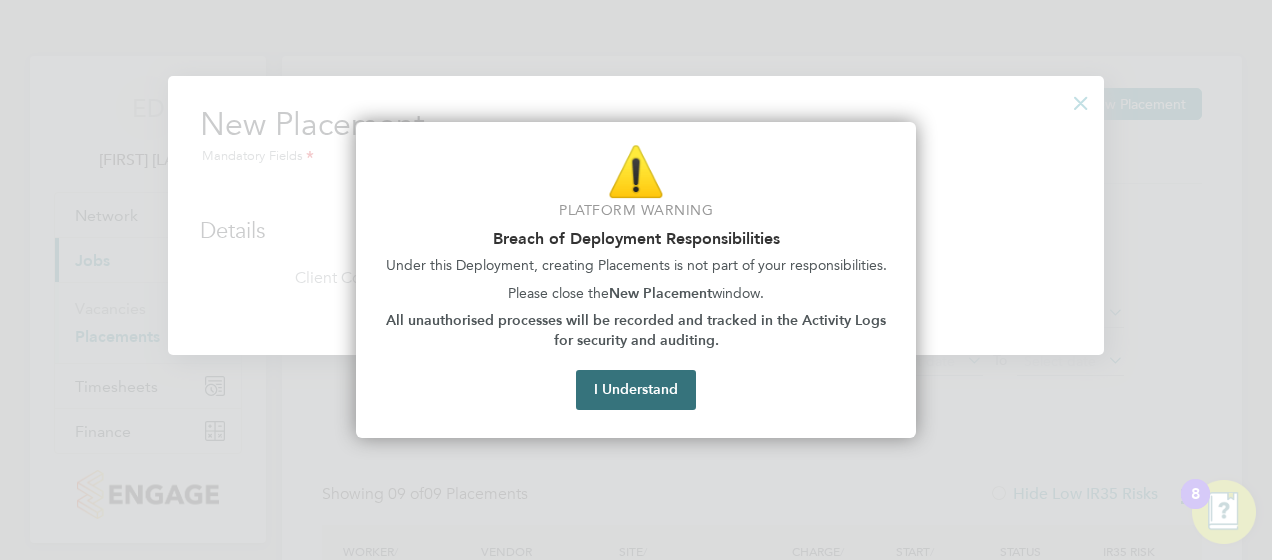 click on "I Understand" at bounding box center (636, 390) 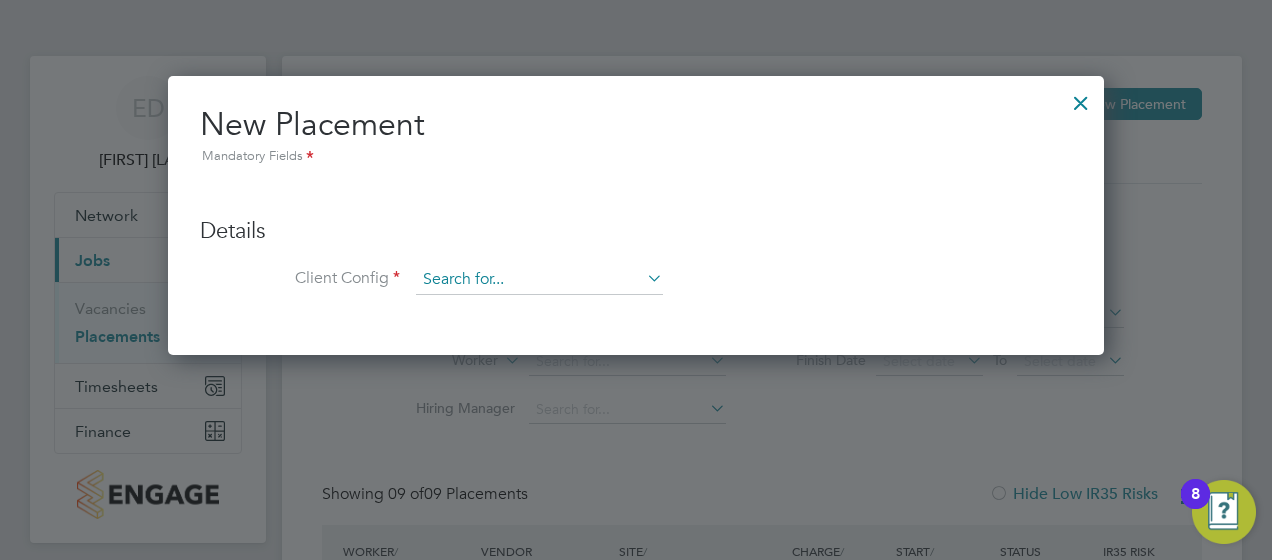 click at bounding box center (539, 280) 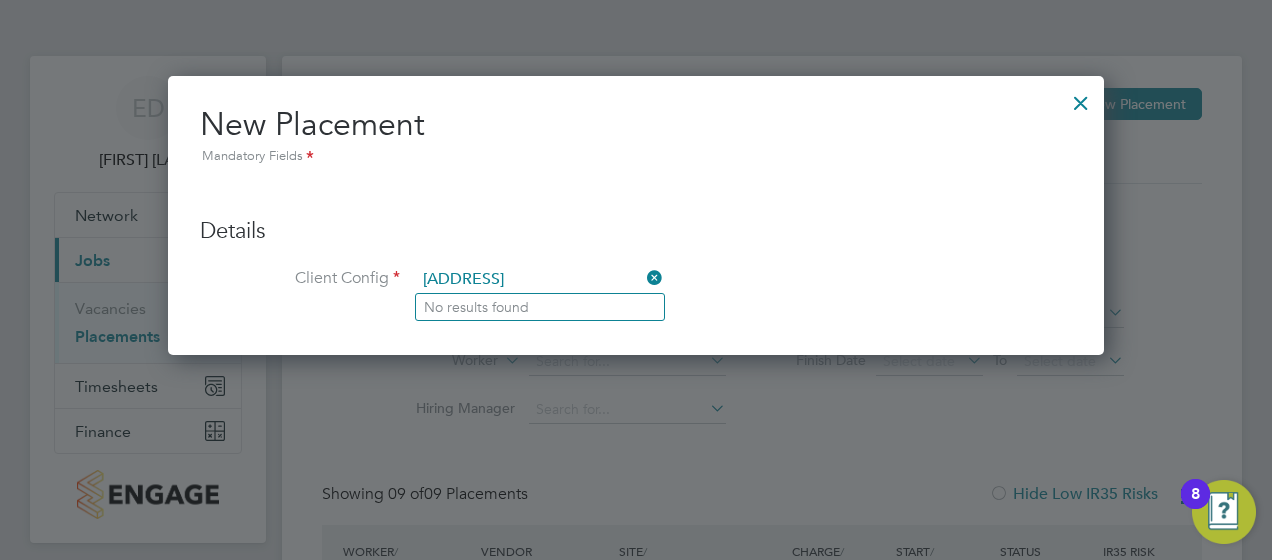type on "[ADDRESS]" 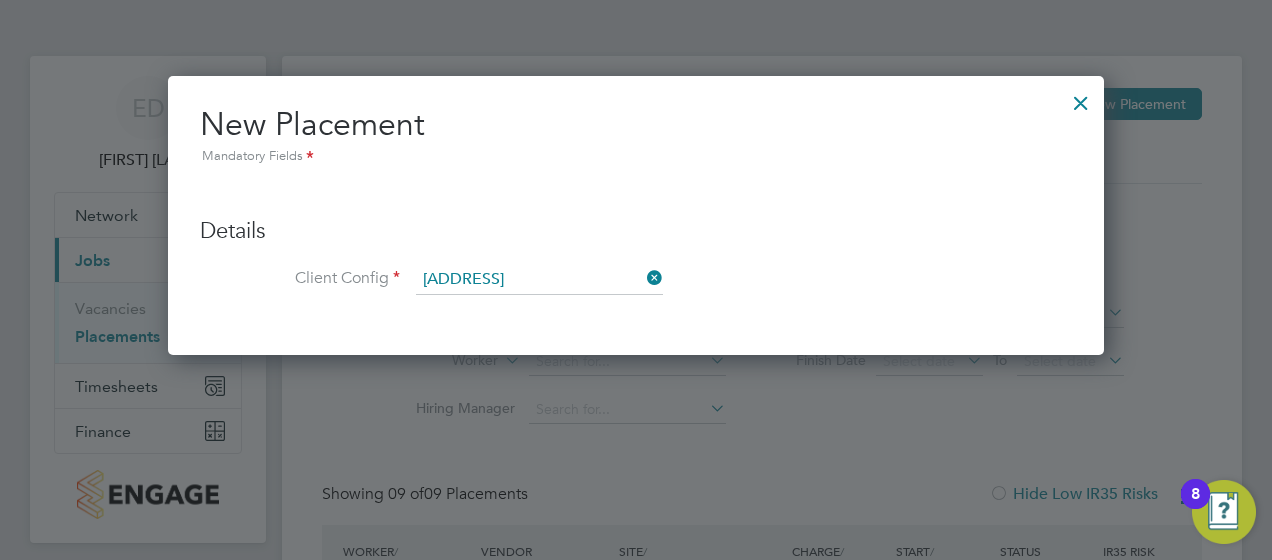 click at bounding box center (643, 278) 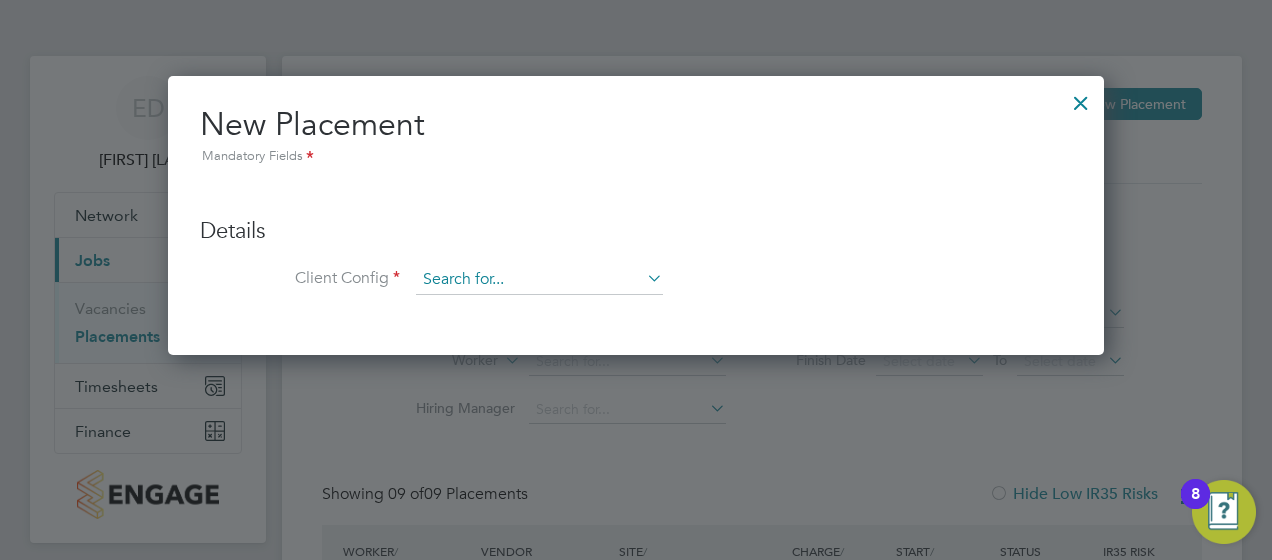 click at bounding box center (539, 280) 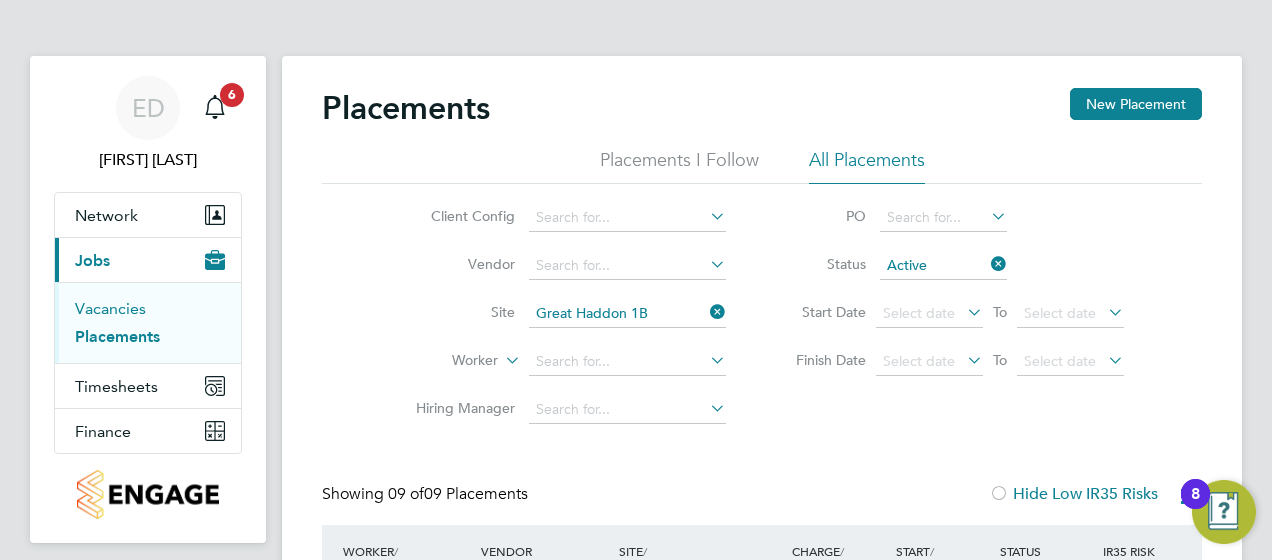 click on "Vacancies" at bounding box center (110, 308) 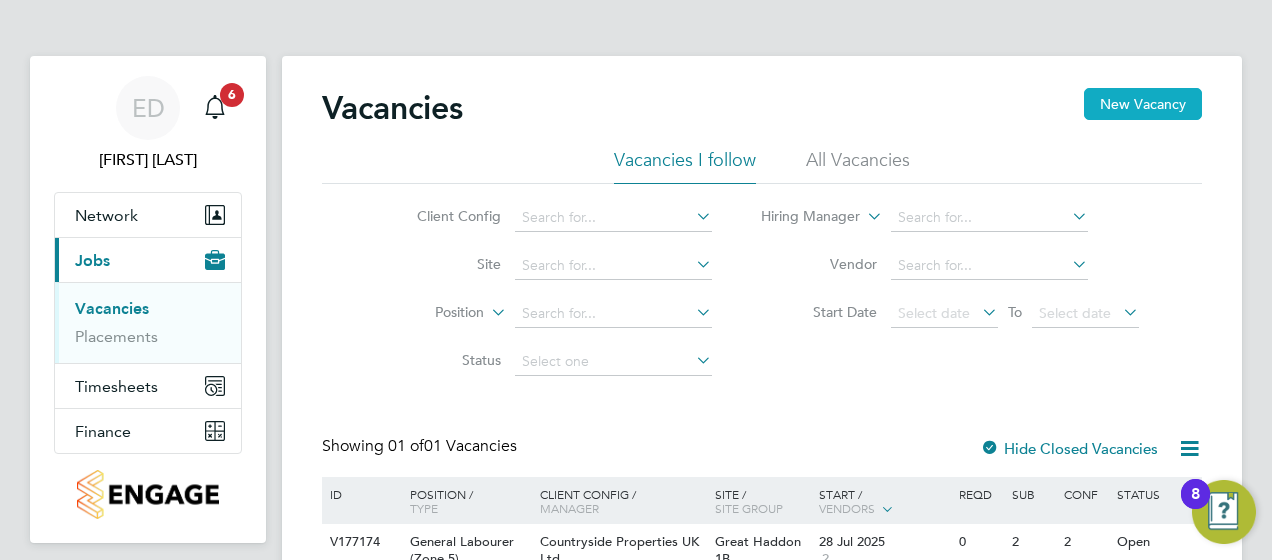 click on "New Vacancy" 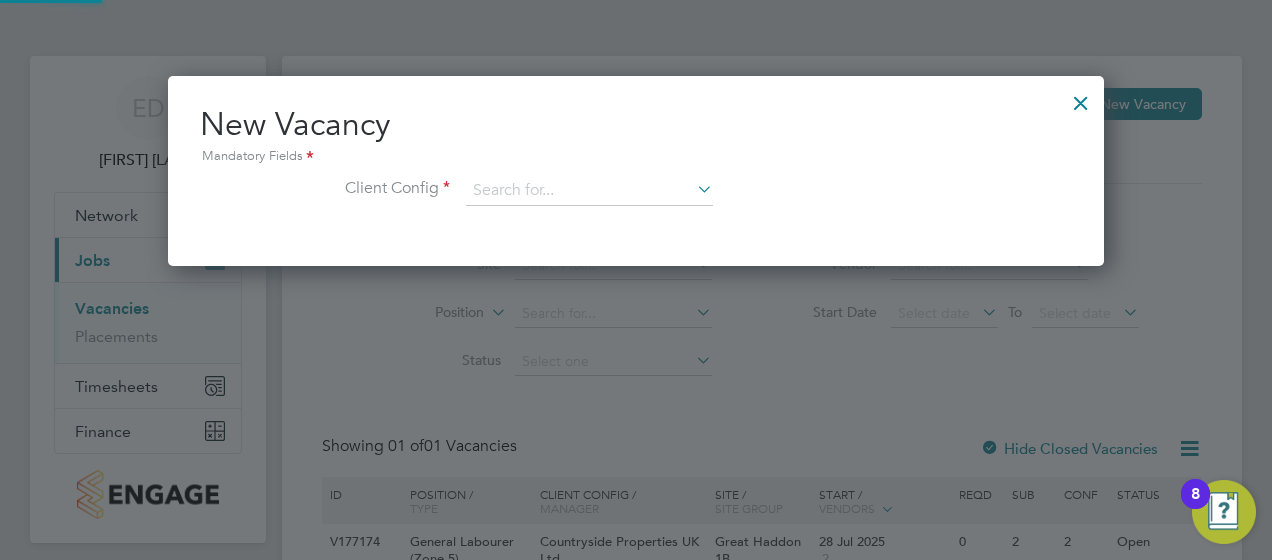scroll, scrollTop: 10, scrollLeft: 10, axis: both 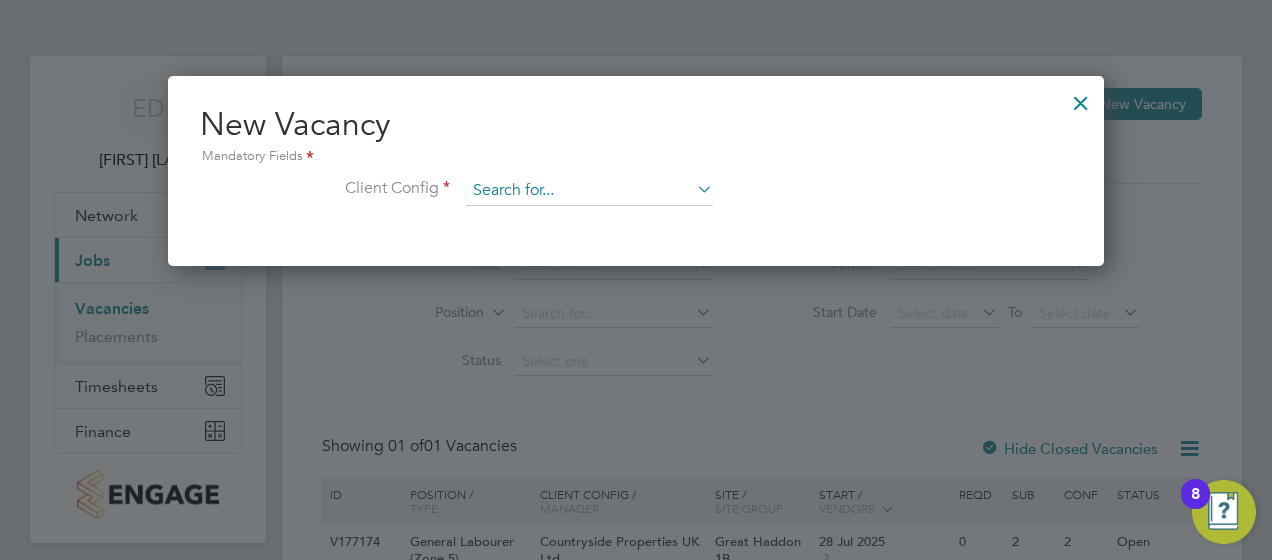 click at bounding box center (589, 191) 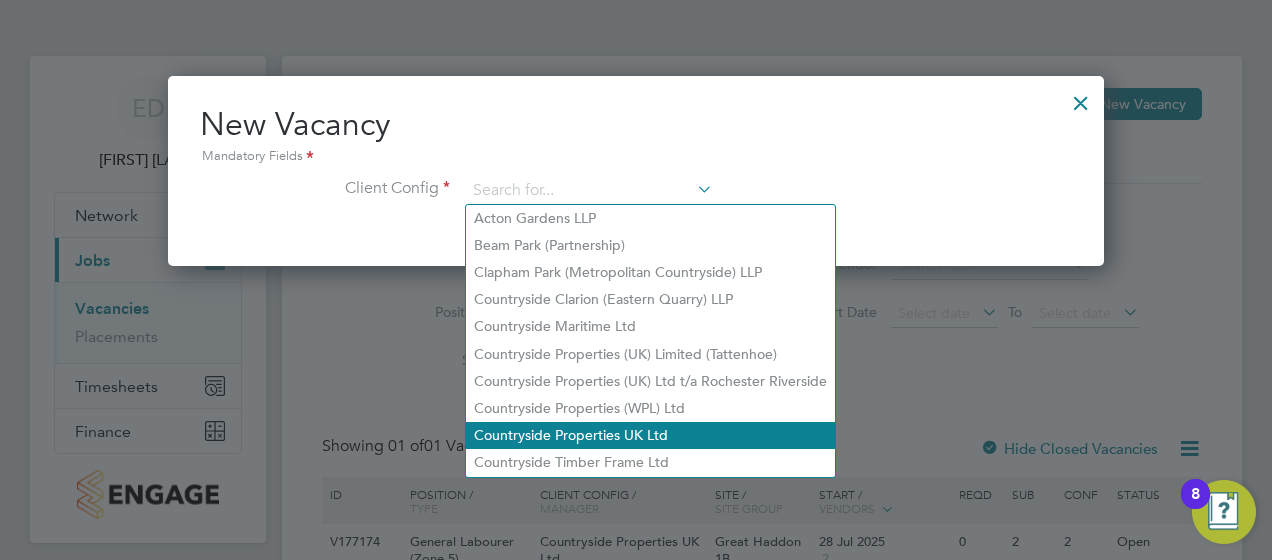 click on "Countryside Properties UK Ltd" 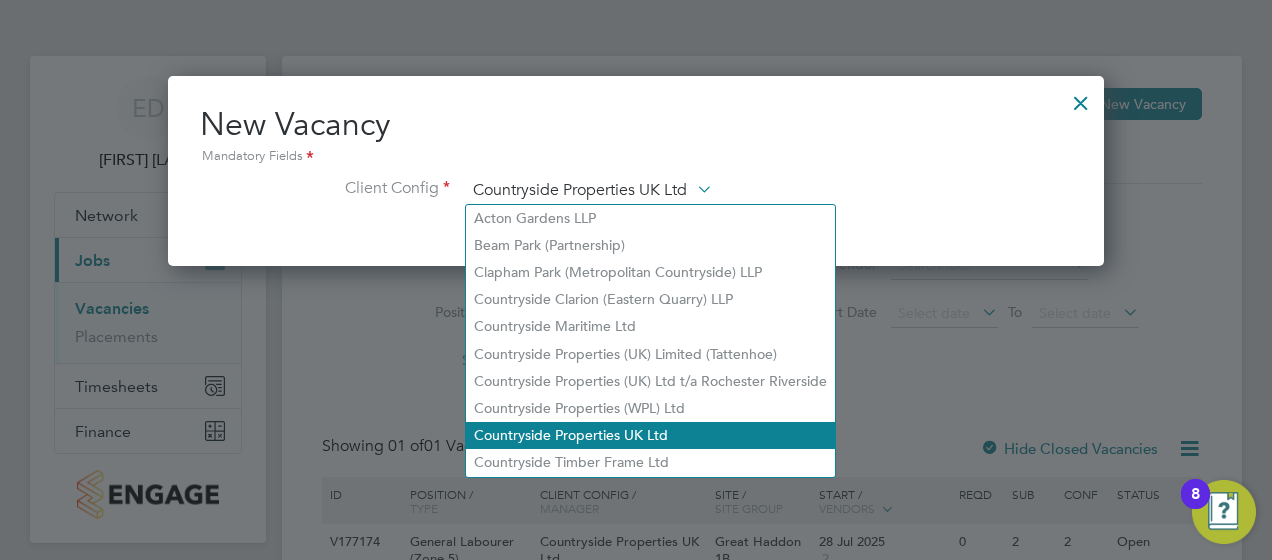 scroll, scrollTop: 10, scrollLeft: 10, axis: both 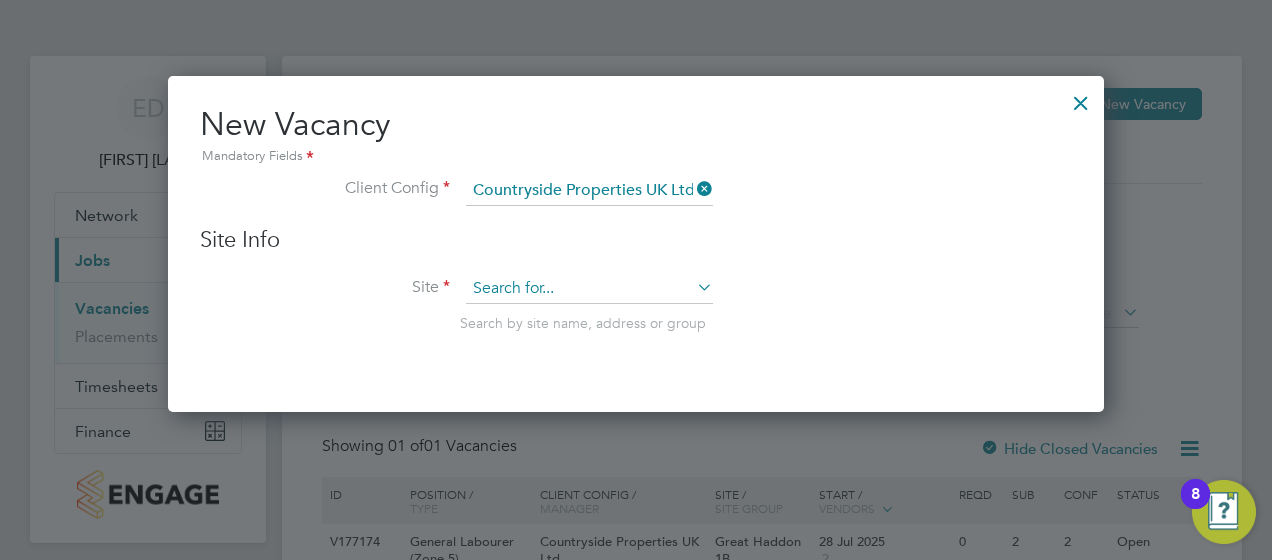 click at bounding box center [589, 289] 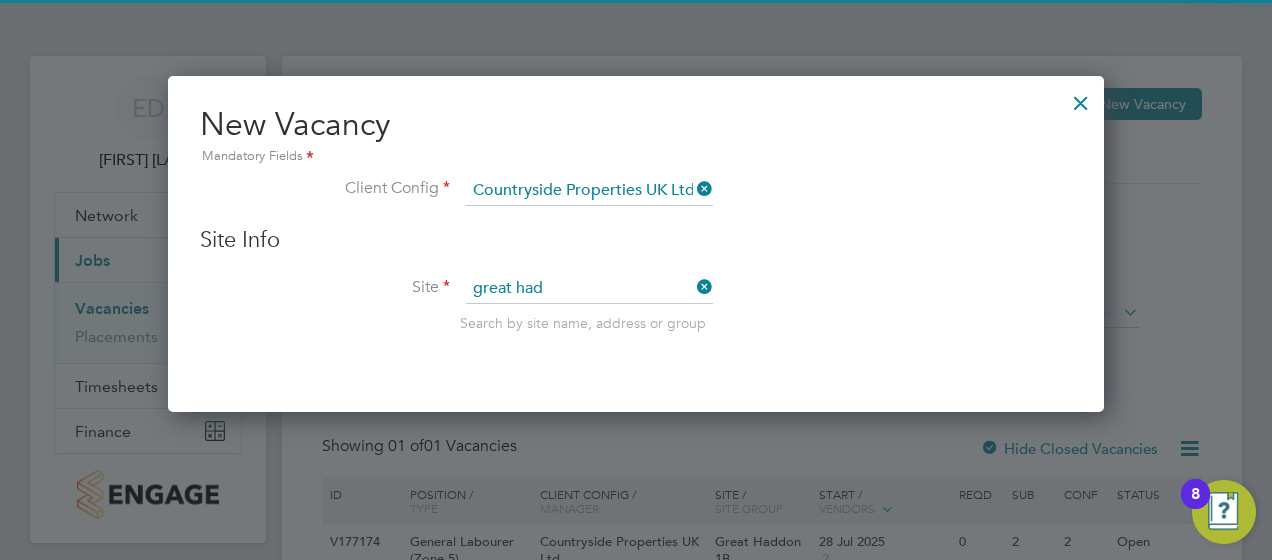click on "[ADDRESS]" 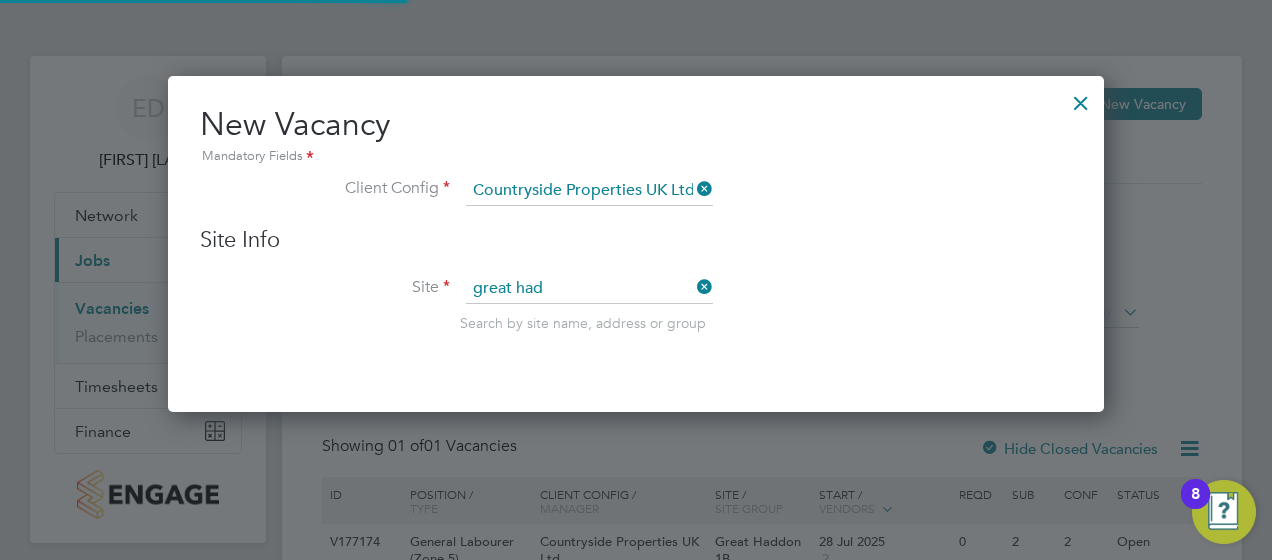 type on "Great Haddon 1A" 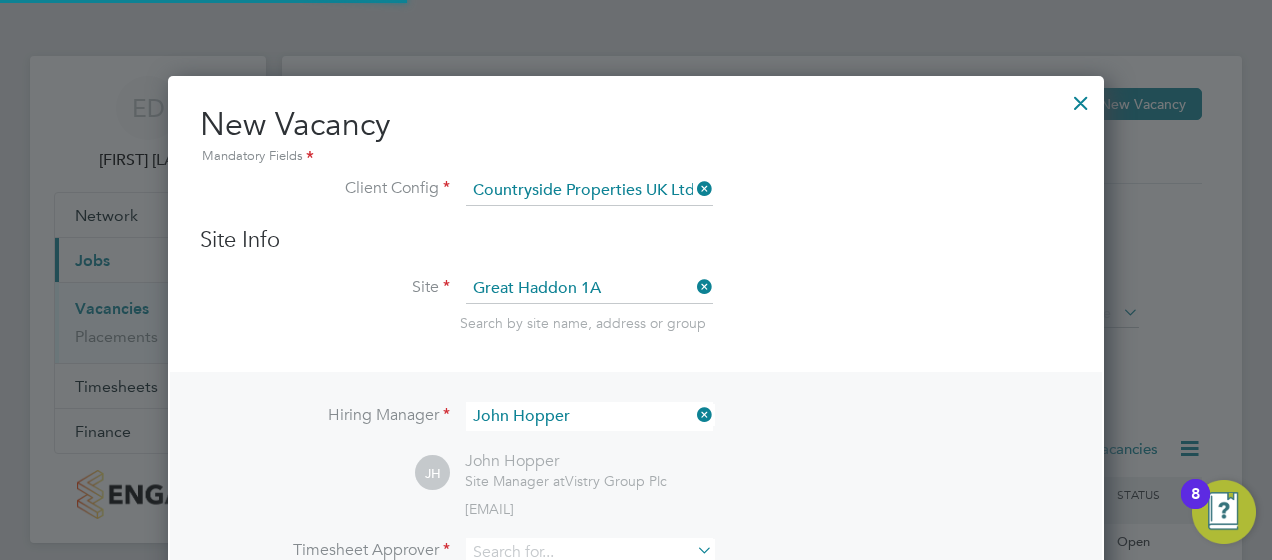scroll, scrollTop: 10, scrollLeft: 10, axis: both 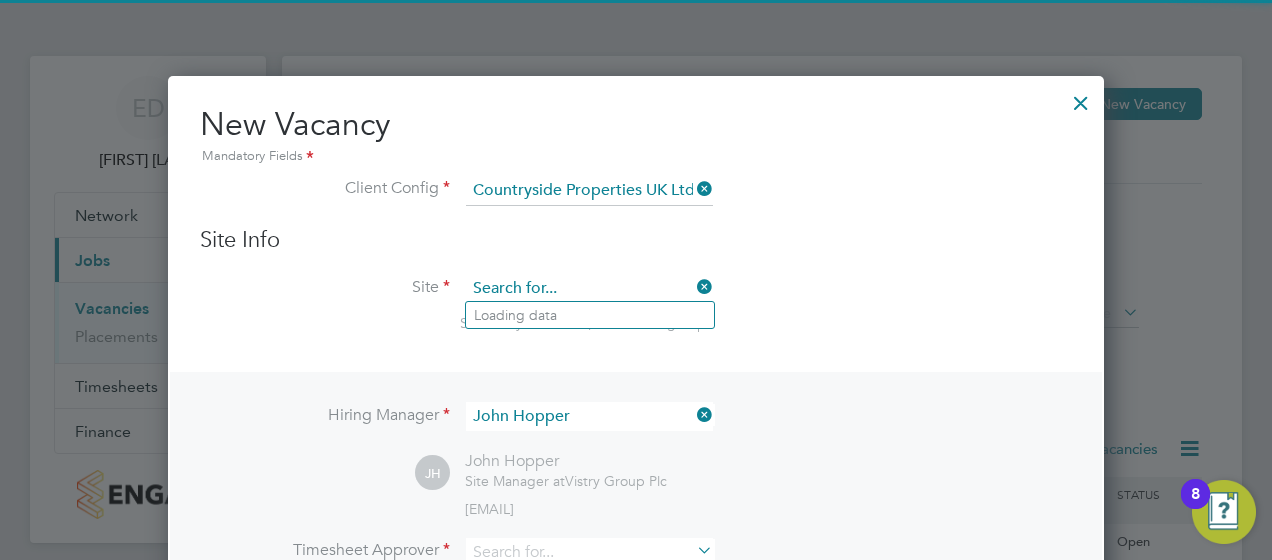 click at bounding box center [589, 289] 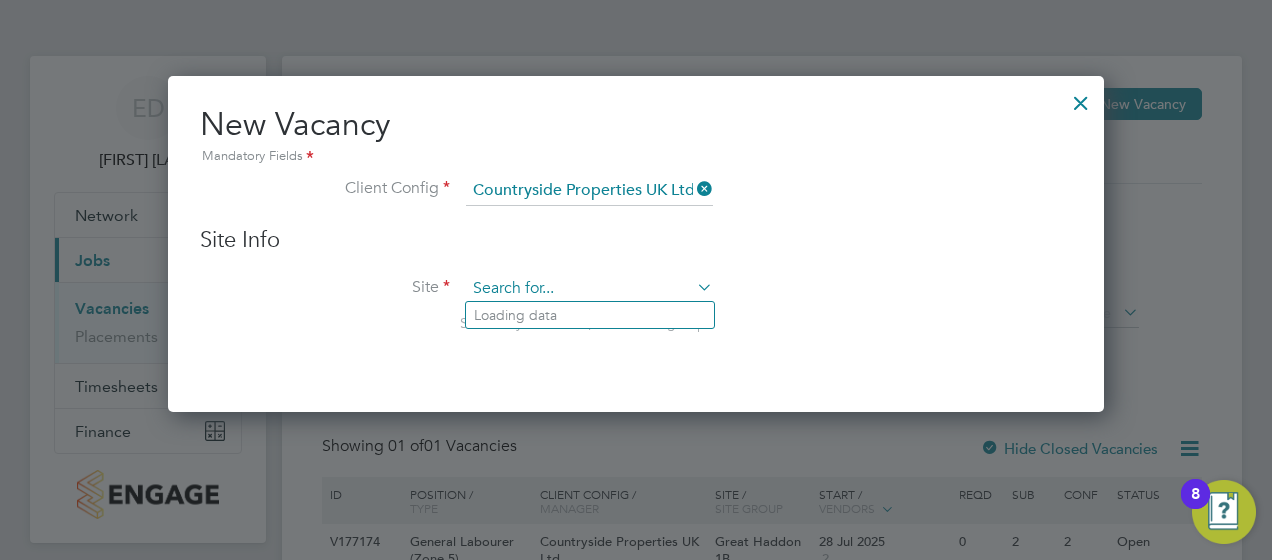 scroll, scrollTop: 335, scrollLeft: 936, axis: both 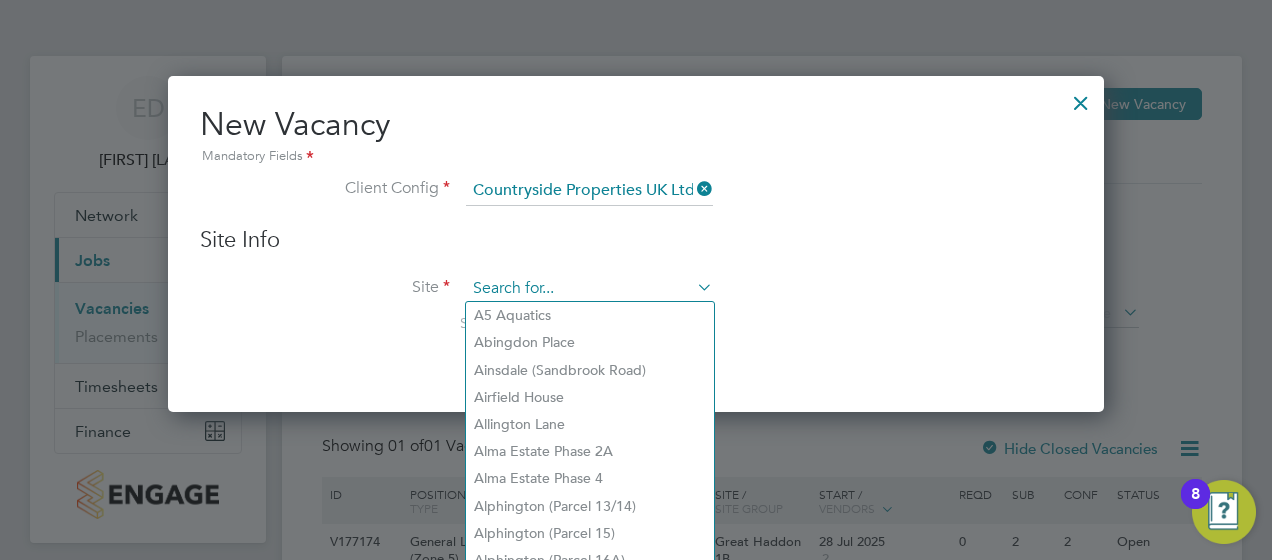 click at bounding box center (589, 289) 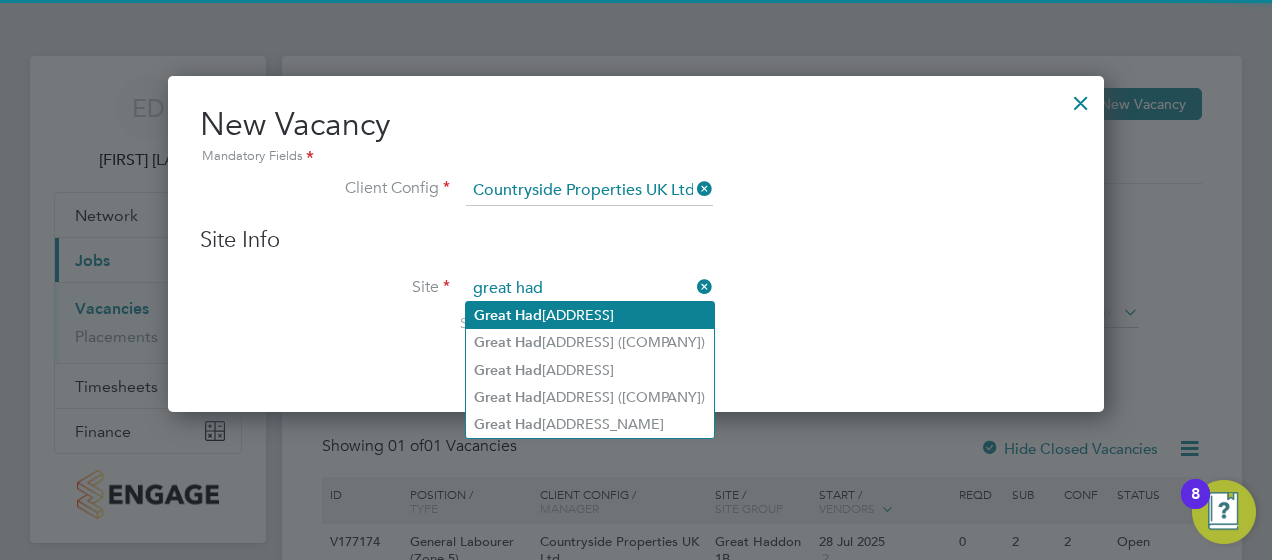 click on "[ADDRESS]" 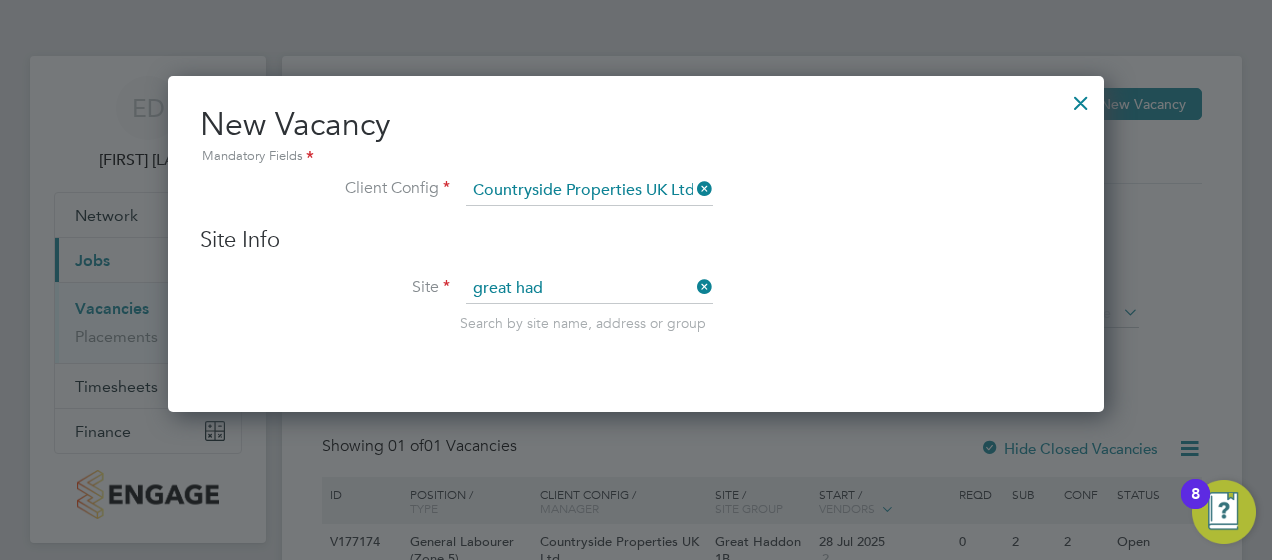 type on "Great Haddon 1A" 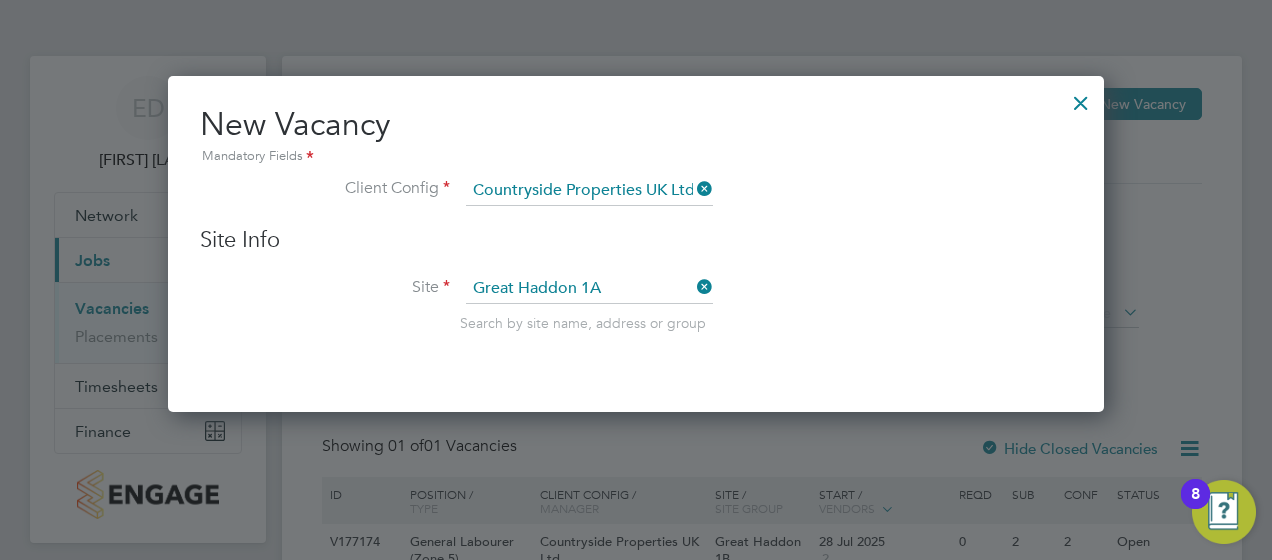 scroll, scrollTop: 10, scrollLeft: 10, axis: both 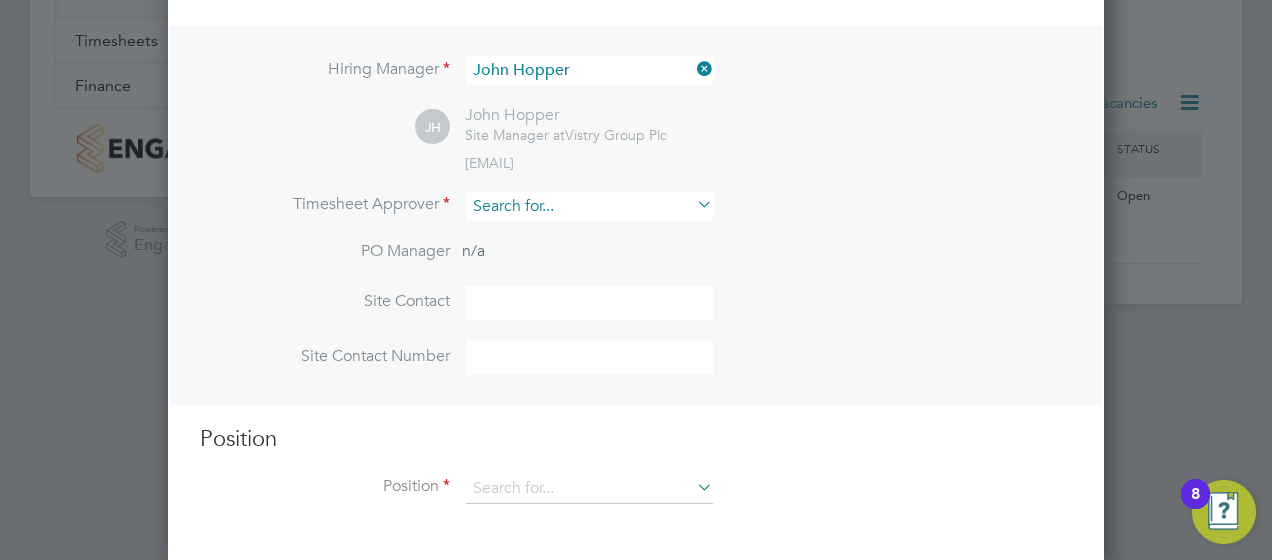 click at bounding box center [589, 206] 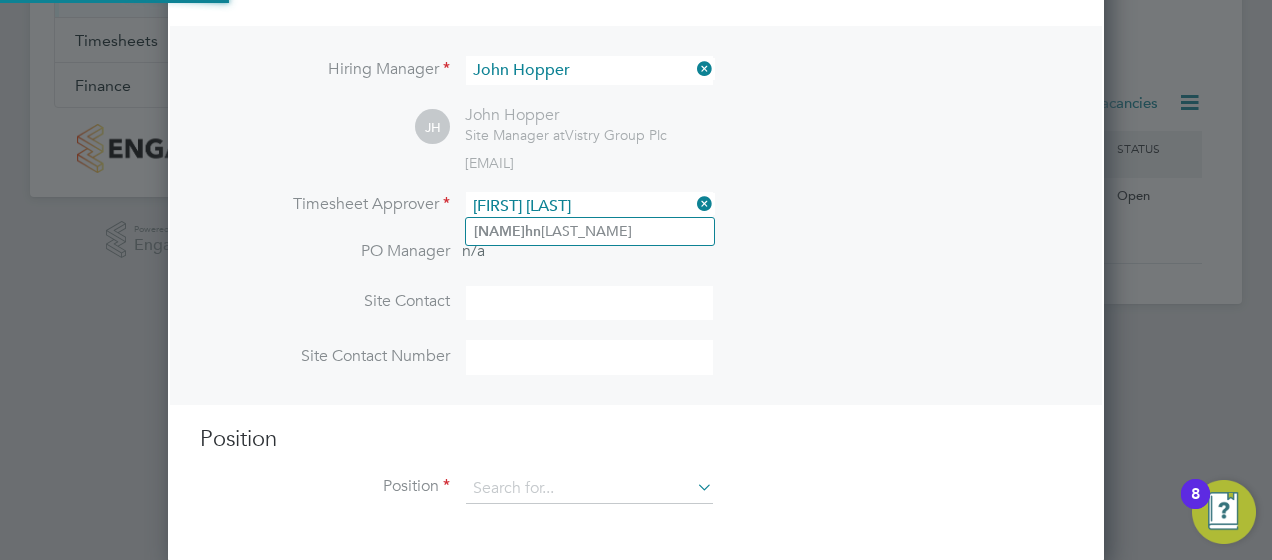 click on "[FIRST] [LAST]" 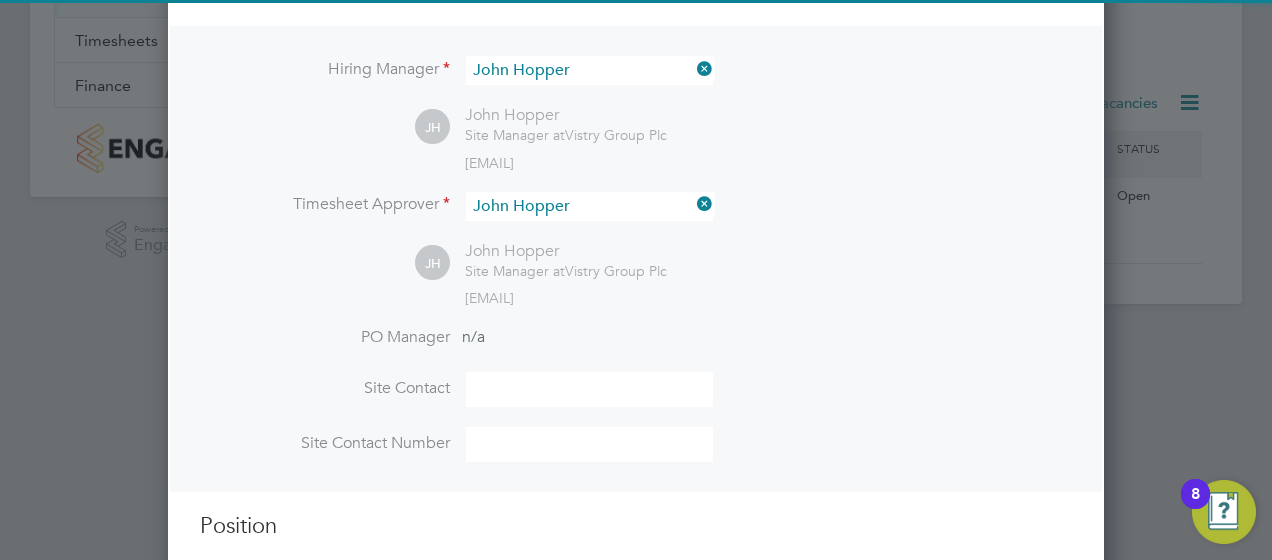 scroll, scrollTop: 10, scrollLeft: 10, axis: both 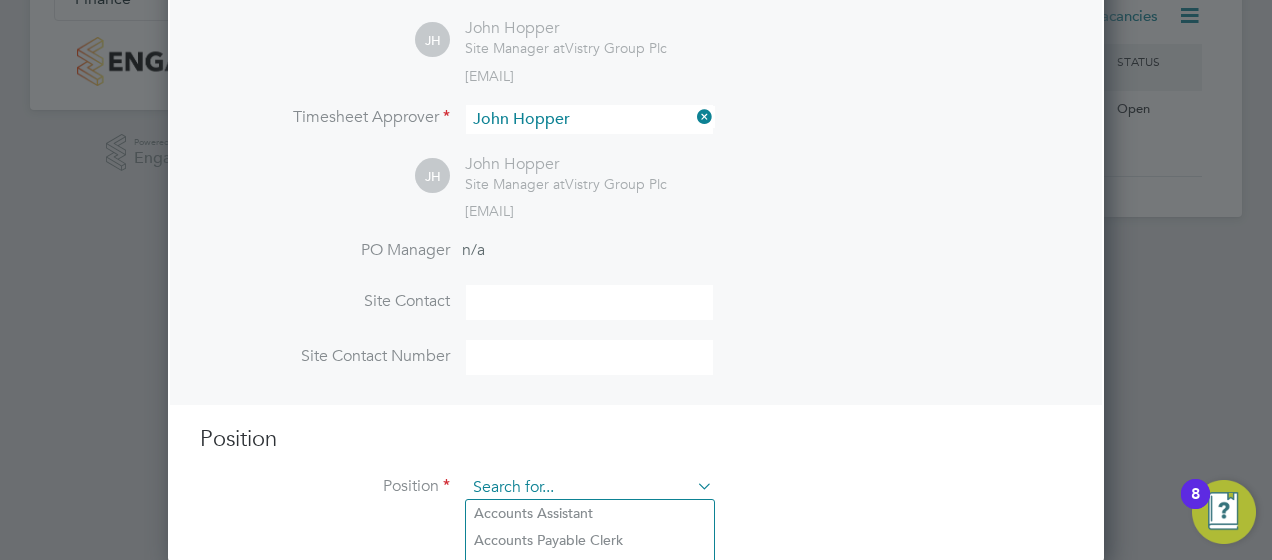 click at bounding box center (589, 488) 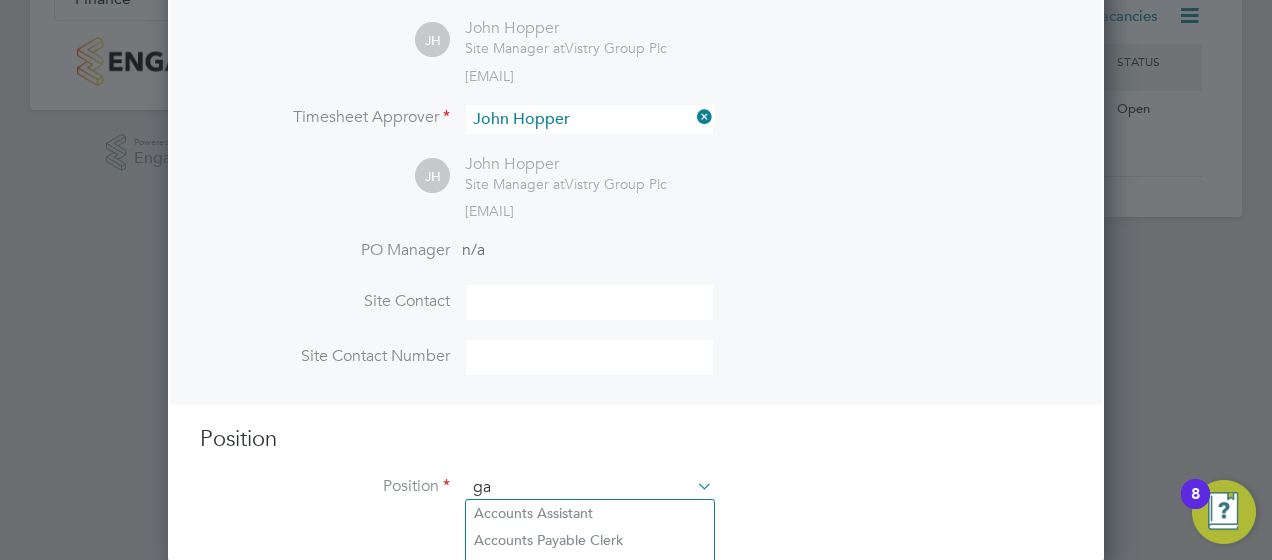 scroll, scrollTop: 10, scrollLeft: 10, axis: both 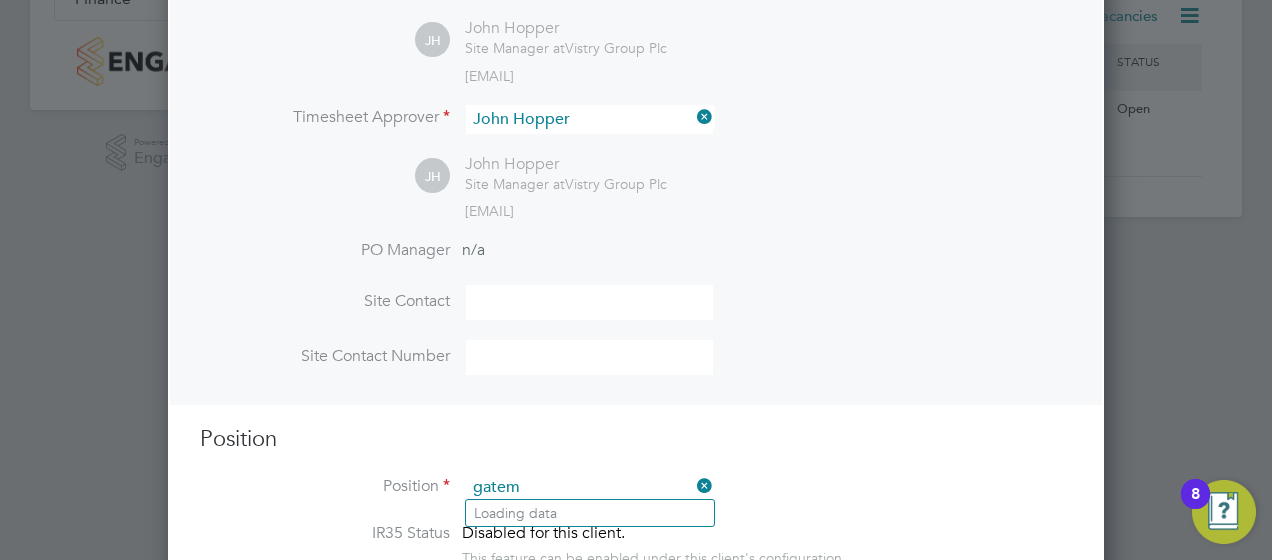 type on "gate" 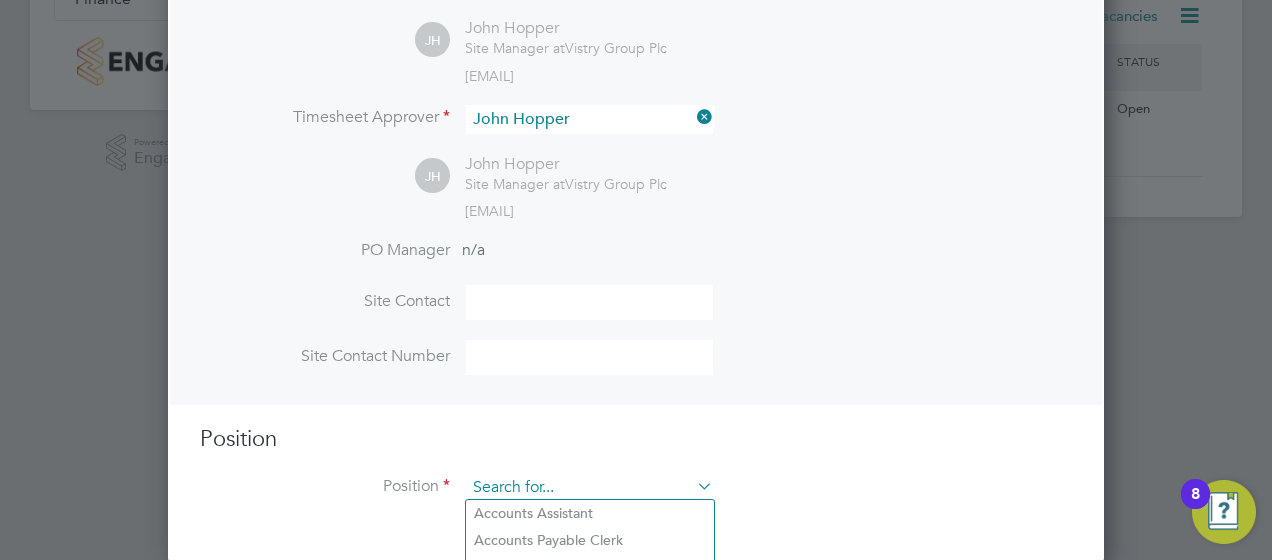 scroll, scrollTop: 918, scrollLeft: 936, axis: both 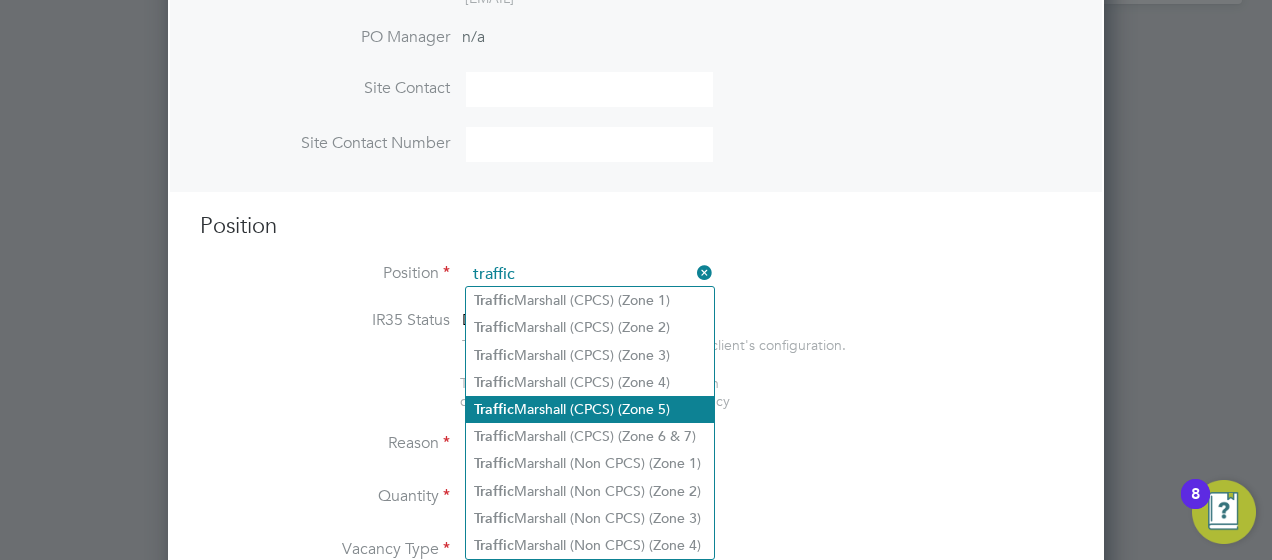 click on "[JOB_TITLE] ([CERTIFICATION]) ([ZONE])" 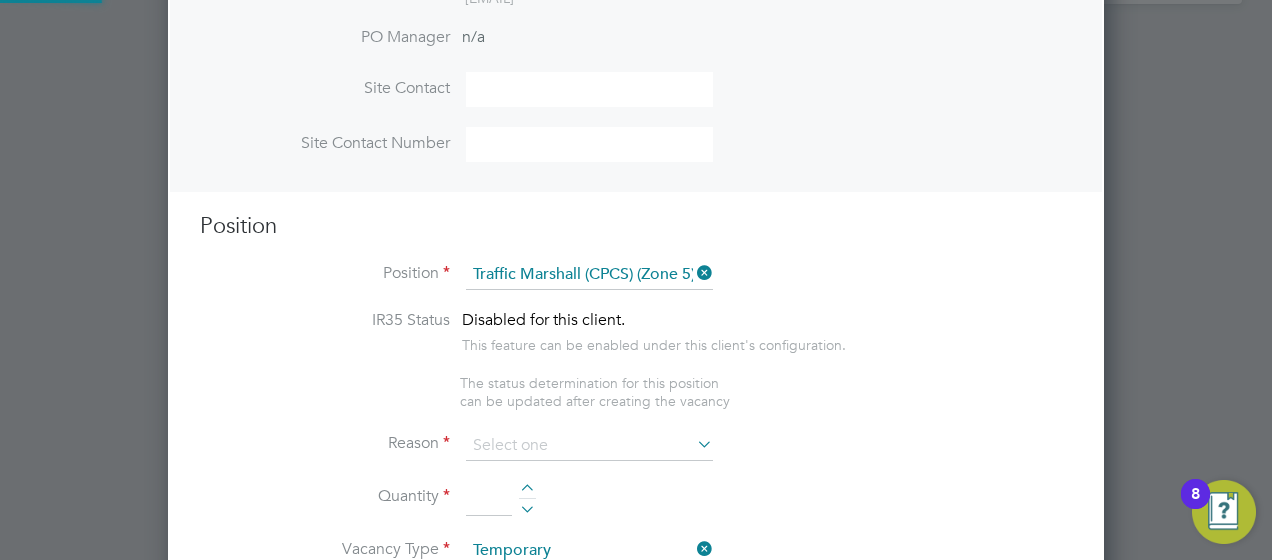 type on "-	Working under the supervision and management of the Project Manager, Site Manager and Assistant Site Manager.
-	Ensuring contractors are parking as per the site safety policy.
-	Controlling flow of traffic when deliveries enter the site.
-	Securing barrier protection around the site and making sure hoarding & fencing is secure." 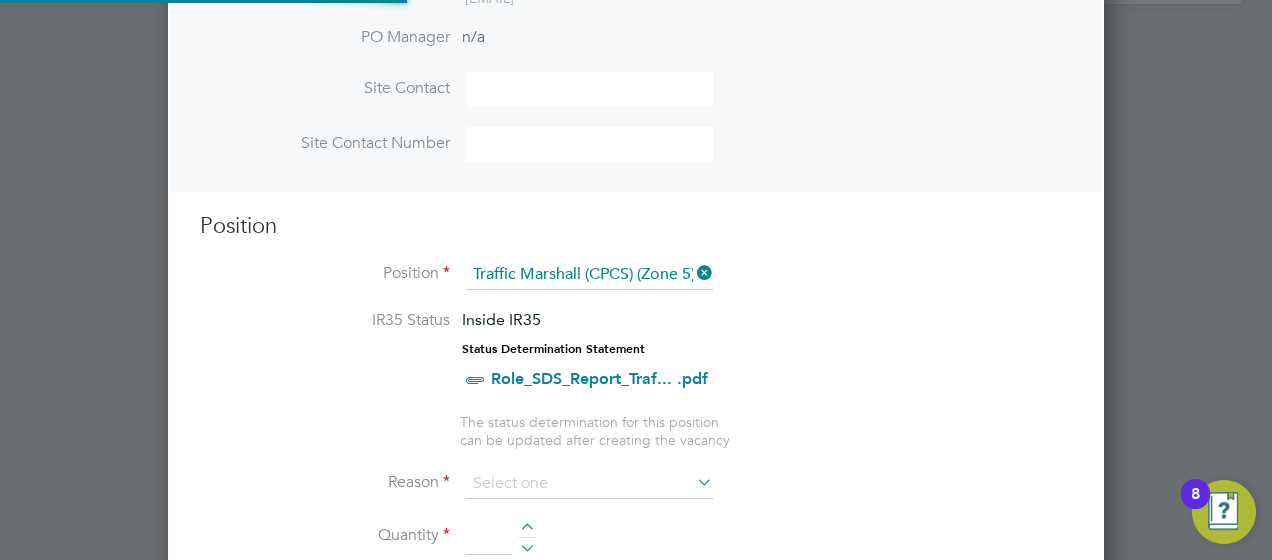 scroll, scrollTop: 10, scrollLeft: 10, axis: both 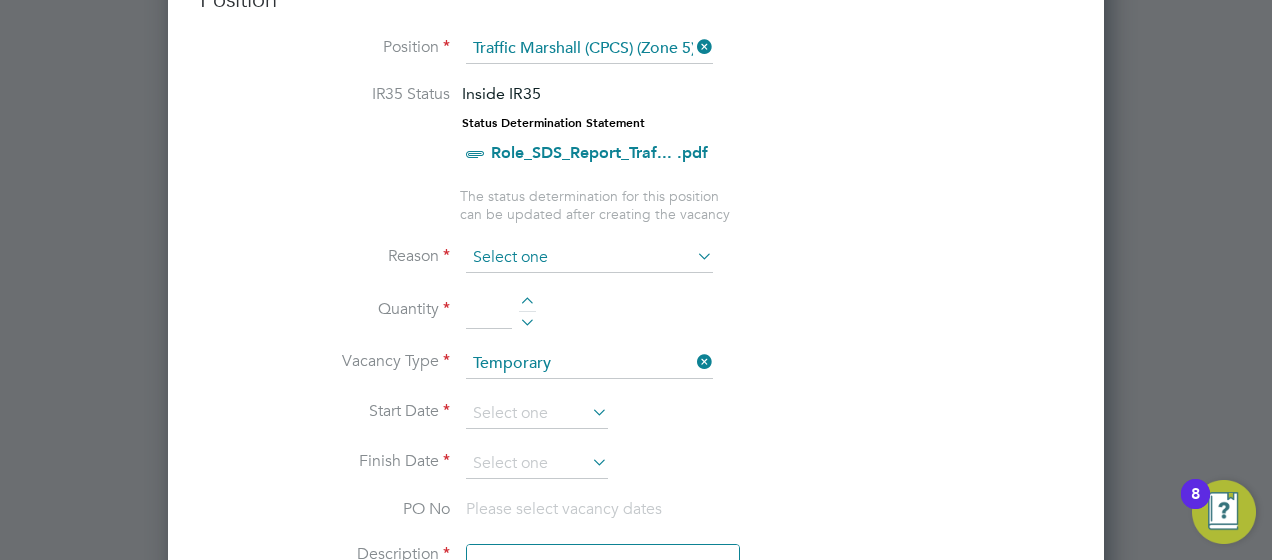 click at bounding box center (589, 258) 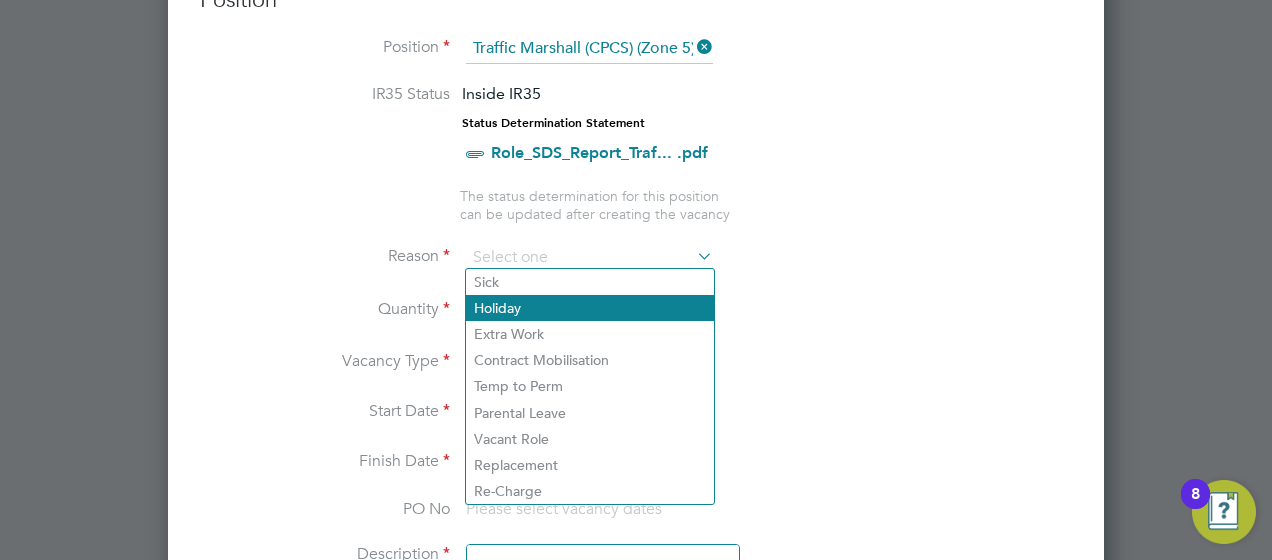 click on "Holiday" 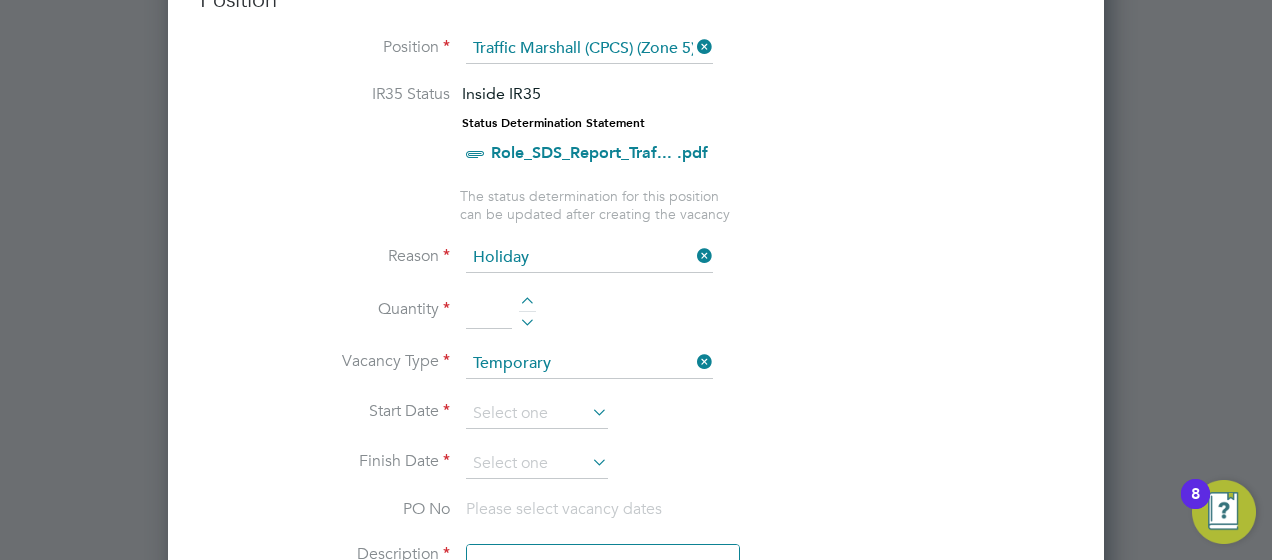 click at bounding box center (527, 304) 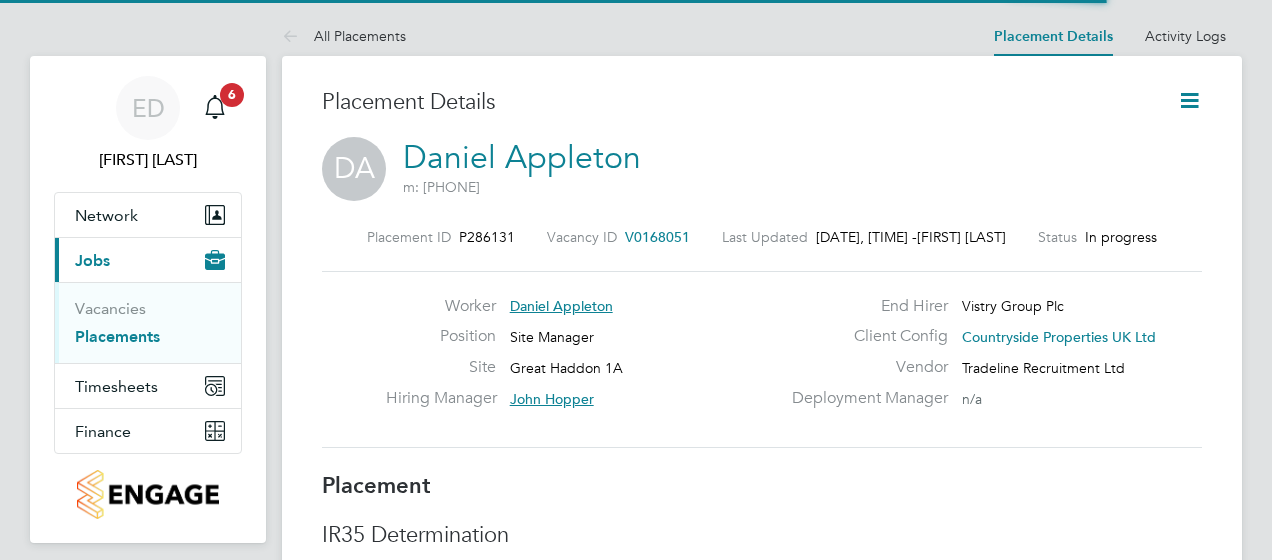 scroll, scrollTop: 0, scrollLeft: 0, axis: both 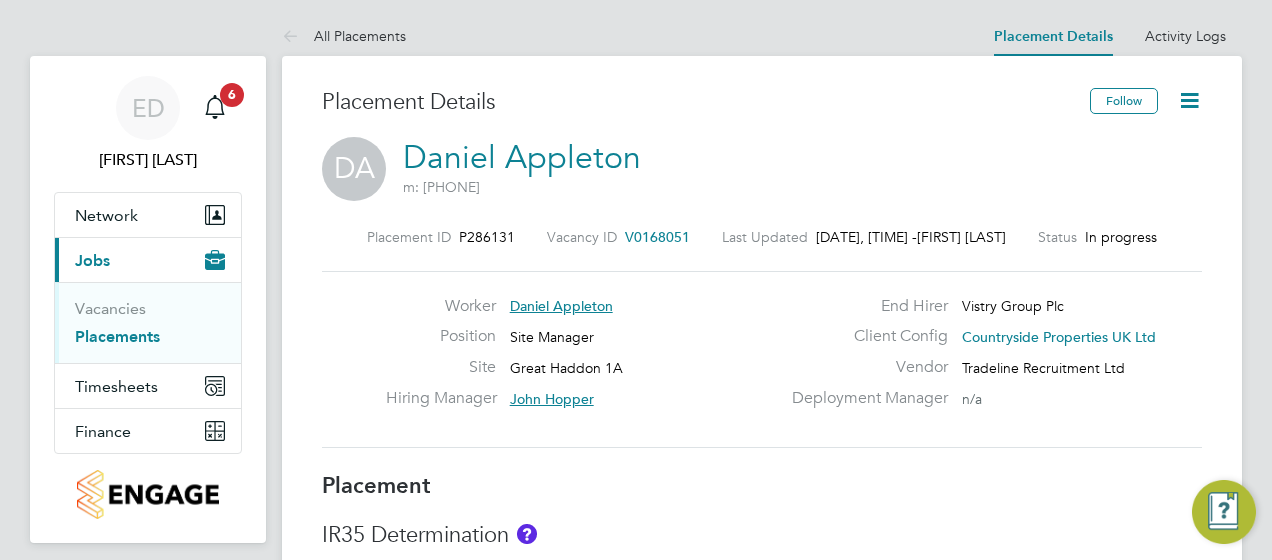 click on "Placement Details Follow   DA   [FIRST] [LAST]   m: [PHONE]  Placement ID   P286131 Vacancy ID   V0168051   Last Updated   [DATE], [TIME] -  [FIRST] [LAST] Status   In progress   Worker   [FIRST] [LAST] Position   Site Manager Site   Great Haddon 1A Hiring Manager     [FIRST] [LAST] End Hirer   Vistry Group Plc Client Config   Countryside Properties UK Ltd Vendor   Tradeline Recruitment Ltd Deployment Manager     n/a Placement IR35 Determination IR35 Status Inside IR35 Edit Status Status Determination Statement   Role_SDS_Report_Site... .pdf IR35 Risk   High Unallowed Worker Engagement This worker is engaged as a limited company when they should be PAYE.
Which means that tax is not being collected at source and puts you at direct risk with HMRC. Details Start Date [DATE]  DAYS  (140 working days) Finish Date [DATE] Working Days   Mon,  Tue,  Wed,  Thu,  Fri,  Sat,  Sun Working Hours 08:00 - 18:00  10.00hrs Breaks   30 mins Timesheet Period Weekly  starting on  [DATE]" 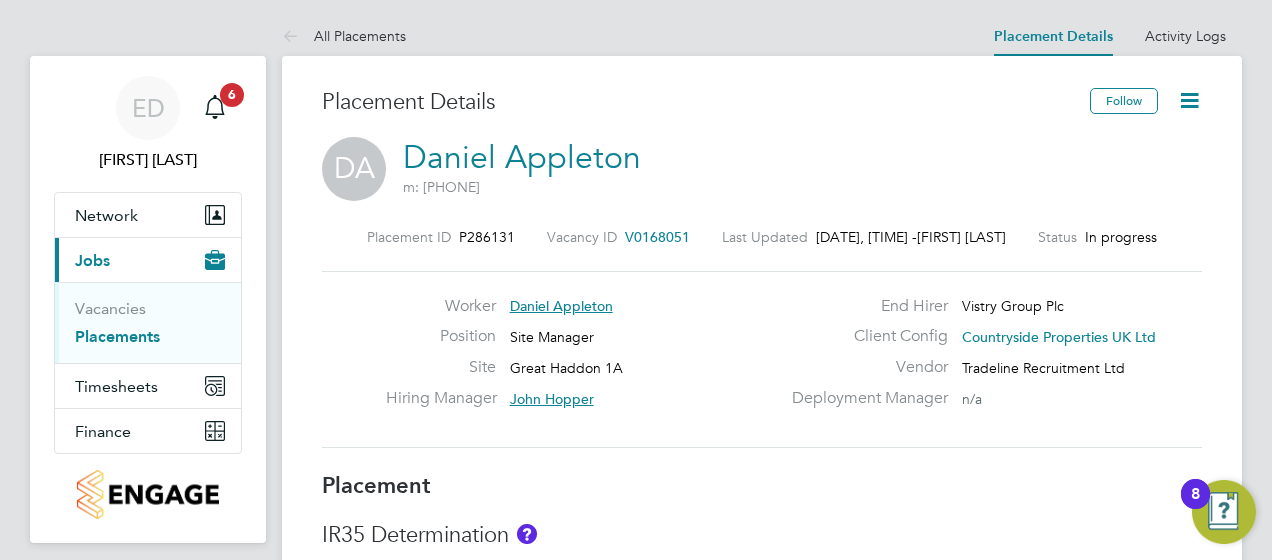 click 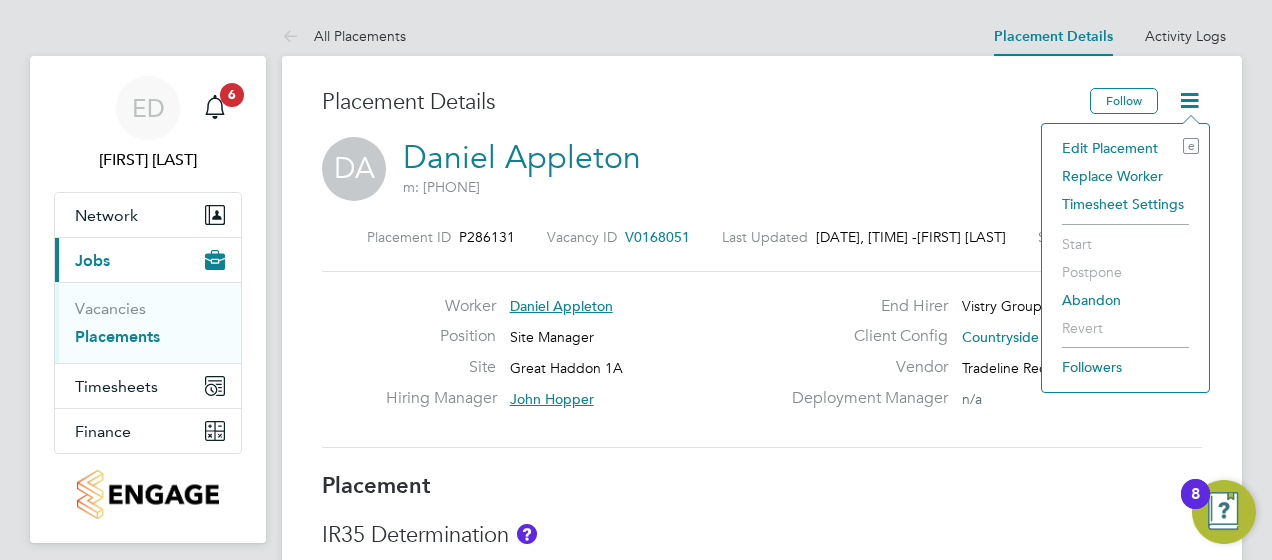 click on "Edit Placement e" 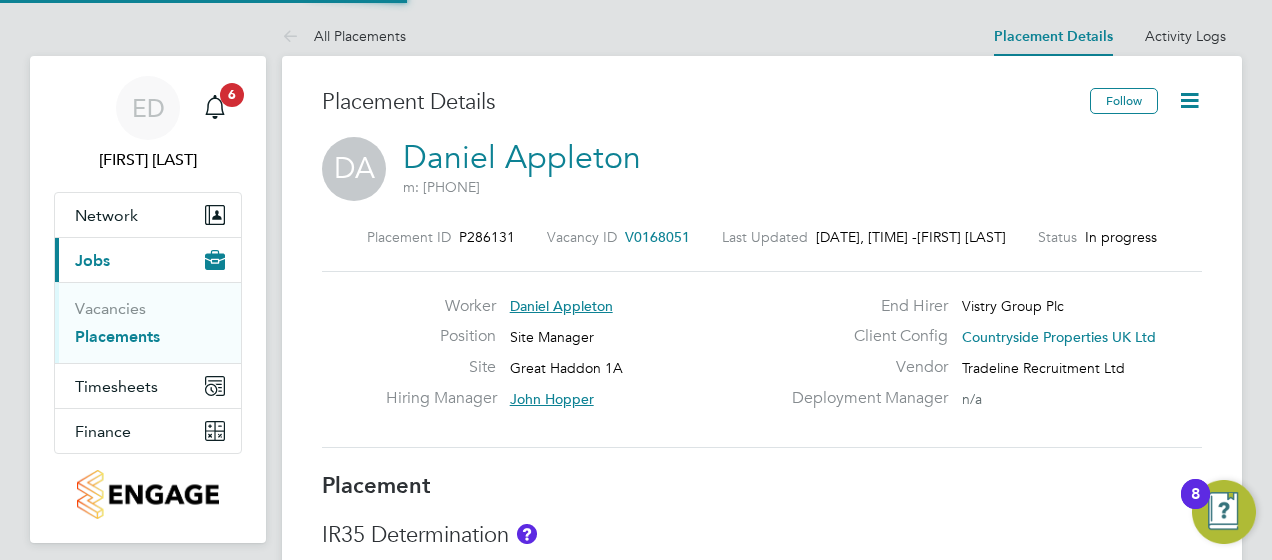 type on "John Hopper" 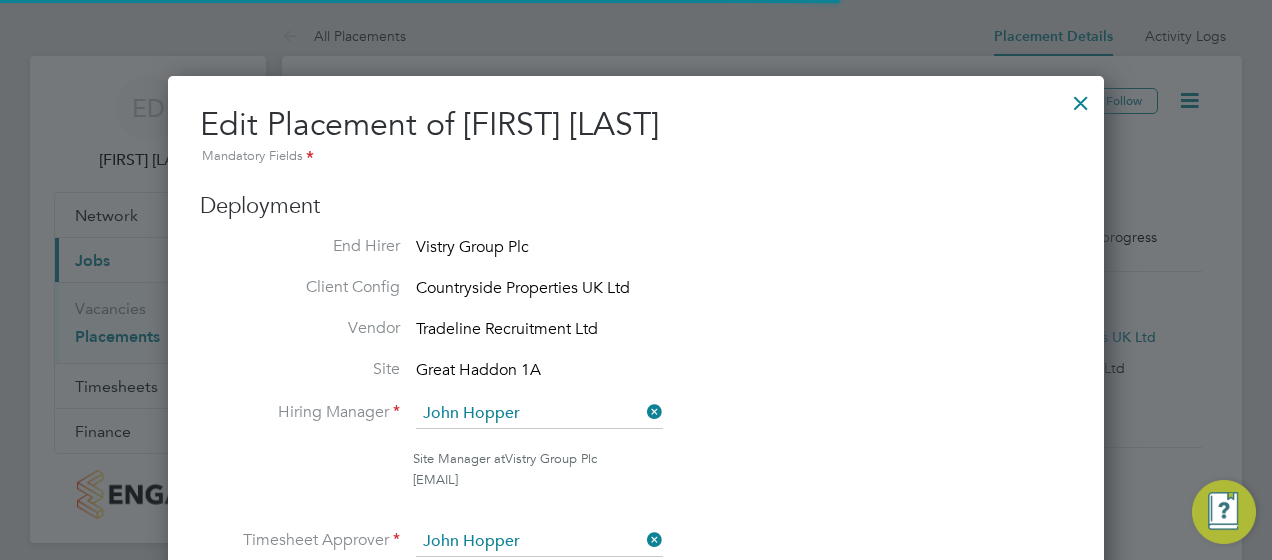 scroll, scrollTop: 10, scrollLeft: 10, axis: both 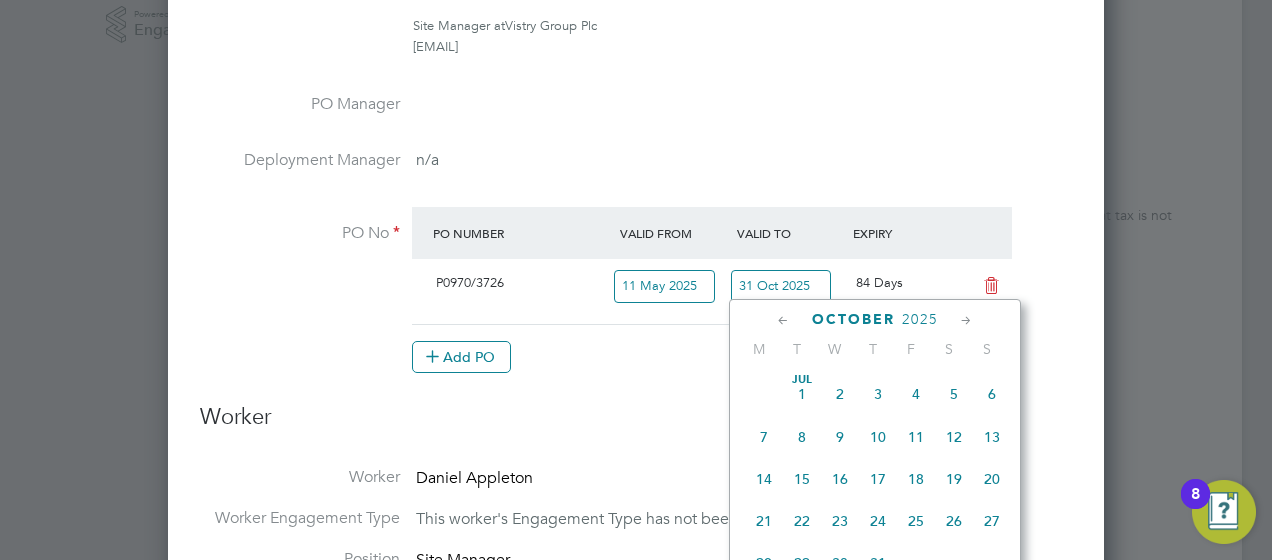 click on "31 Oct 2025" at bounding box center [781, 286] 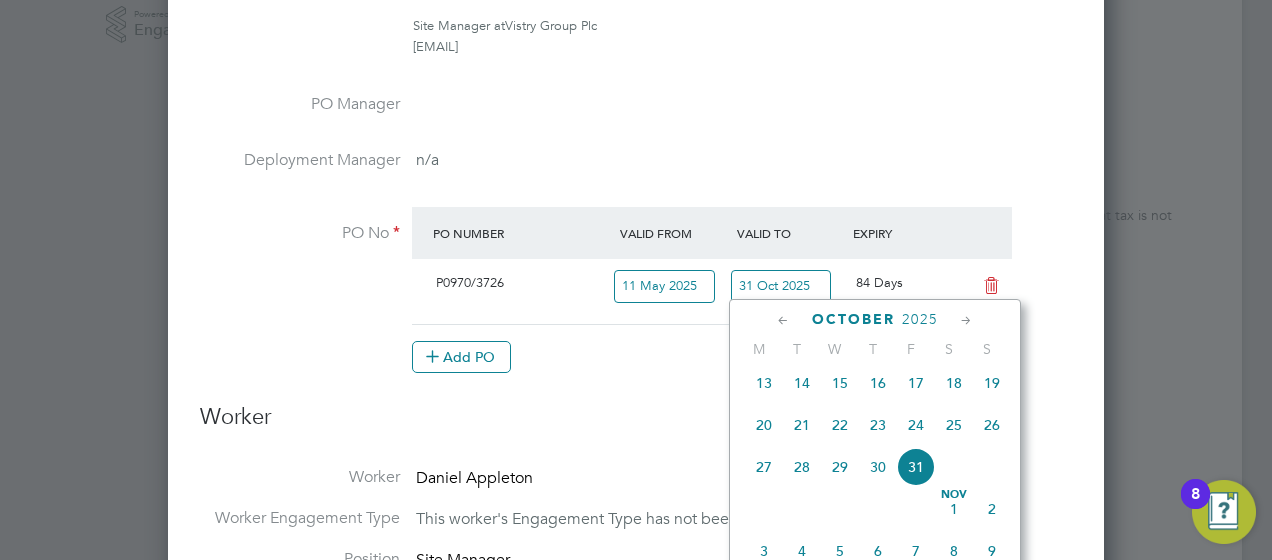 click on "October 2025" 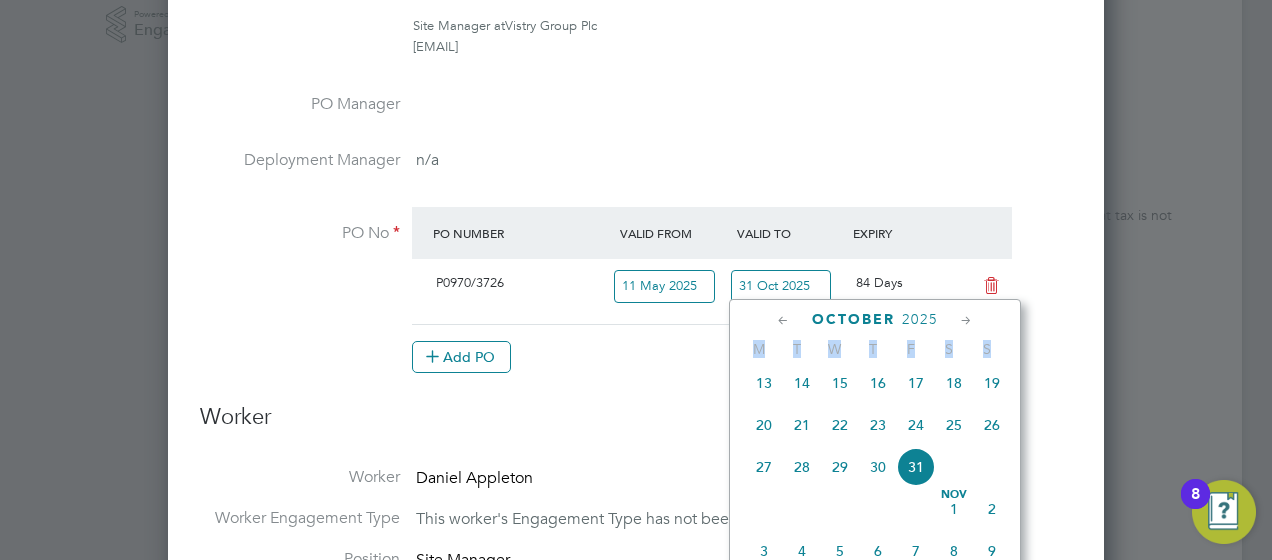 click on "October 2025" 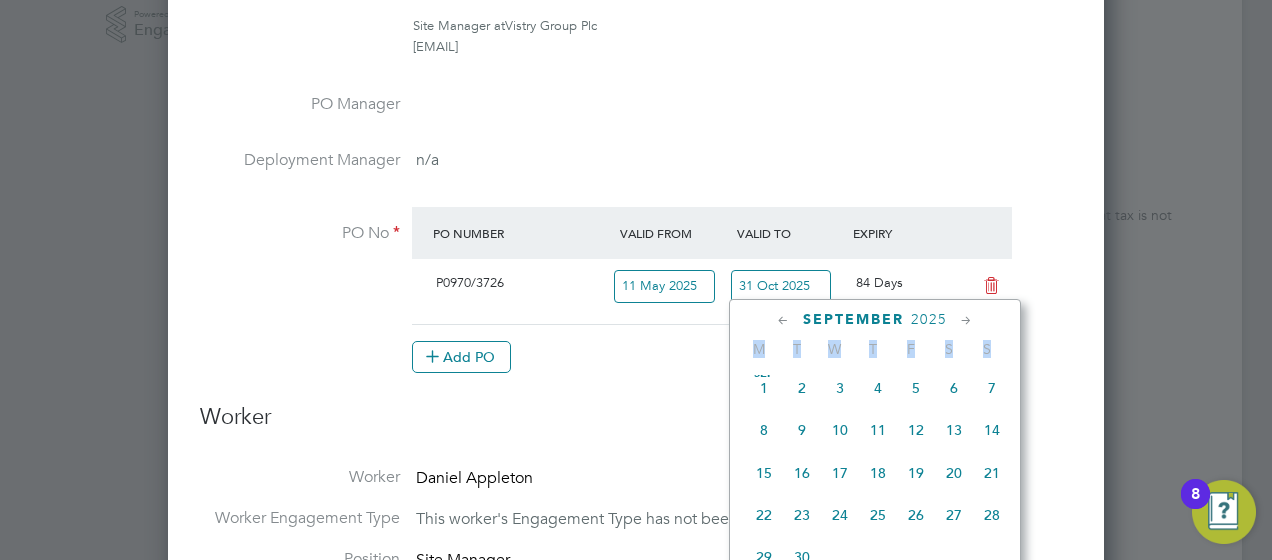 click 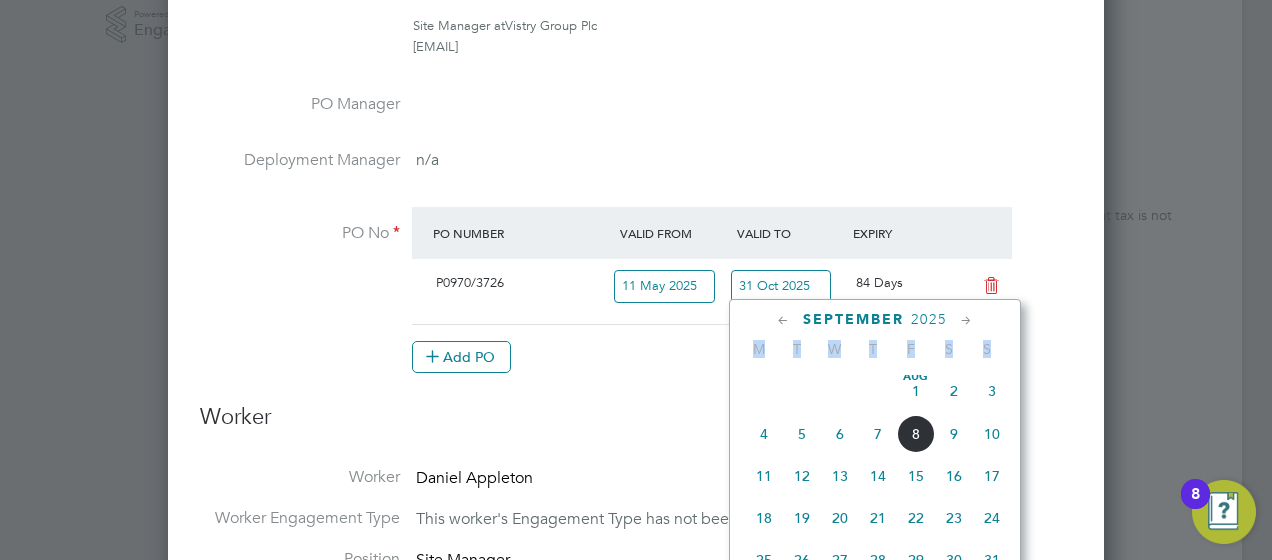 click 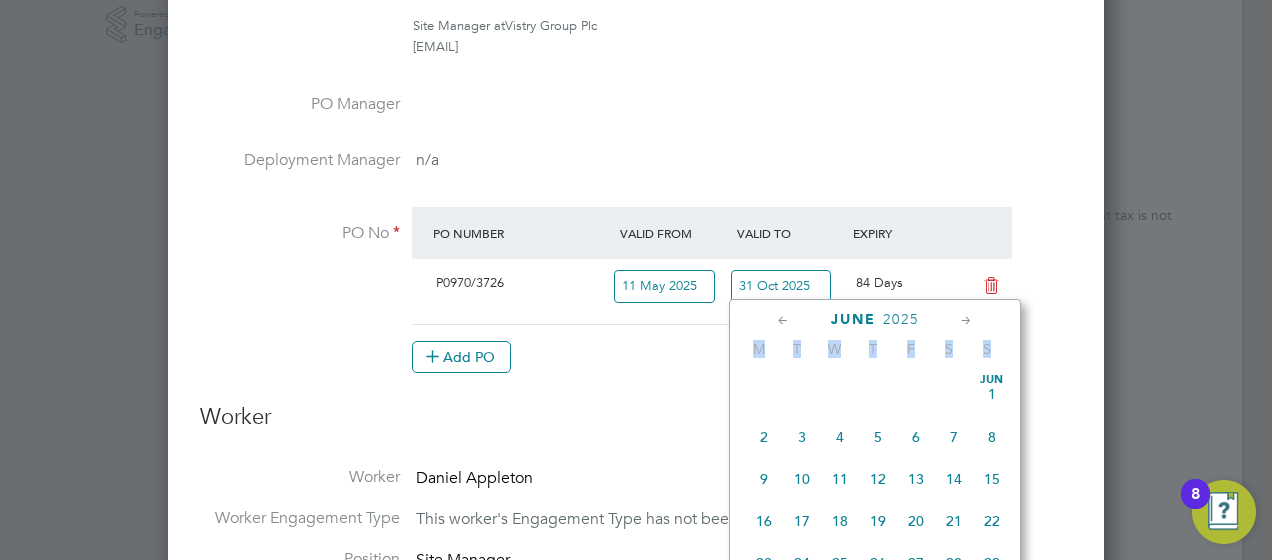 click 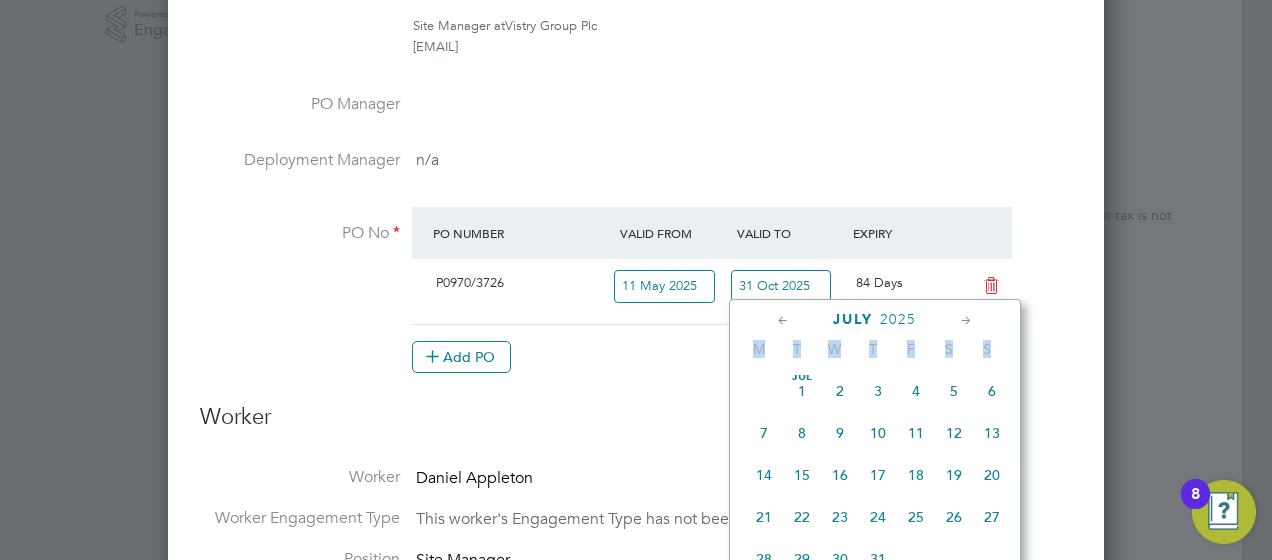 click 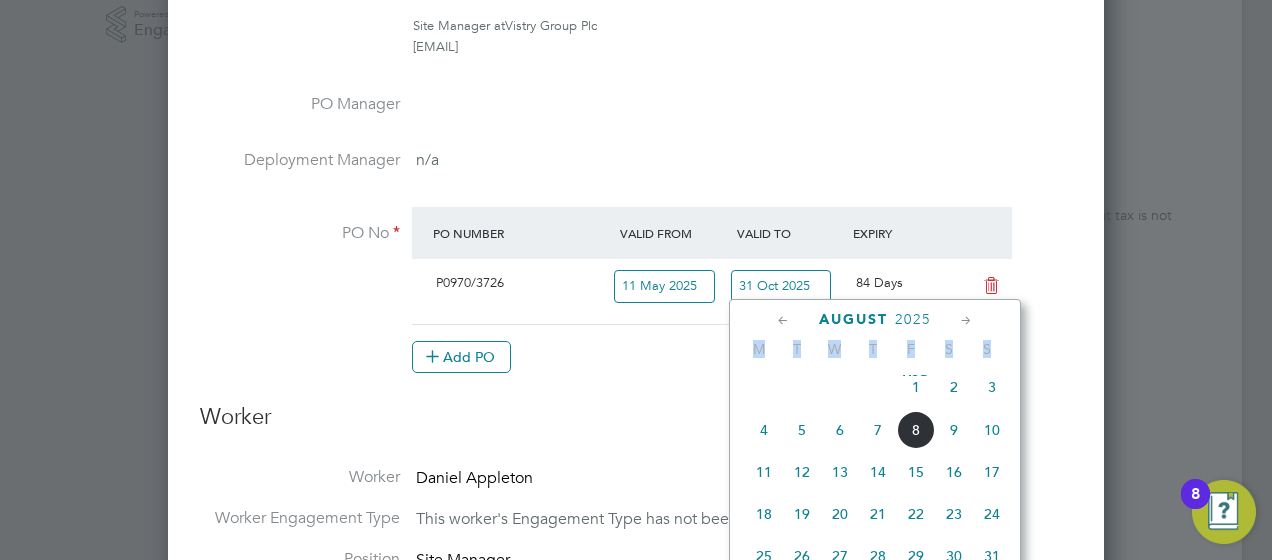 click on "8" 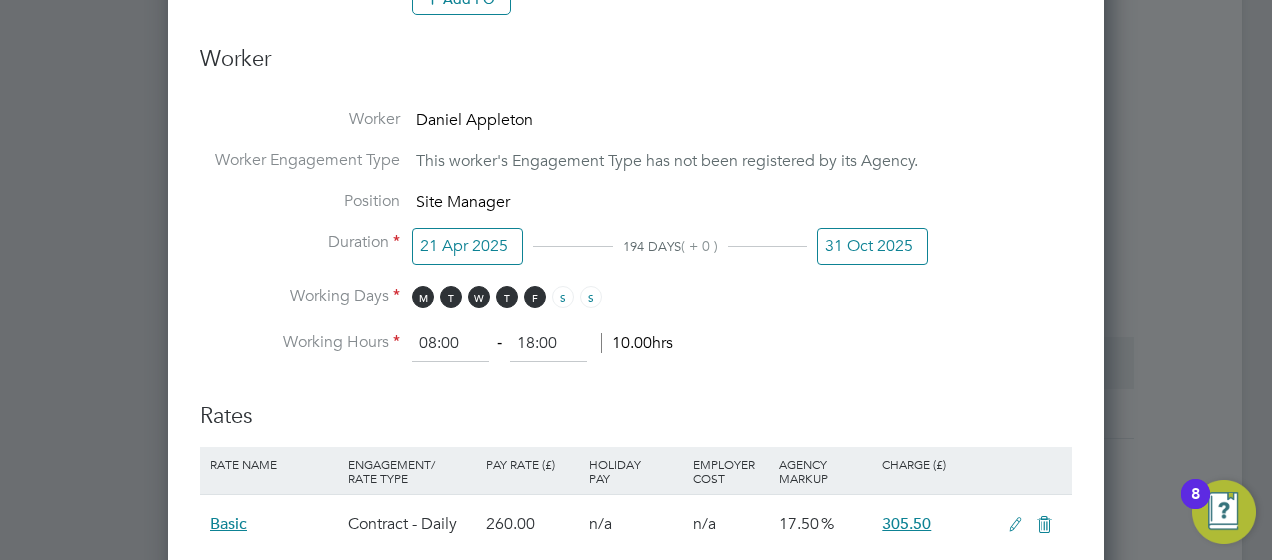 click on "31 Oct 2025" at bounding box center [872, 246] 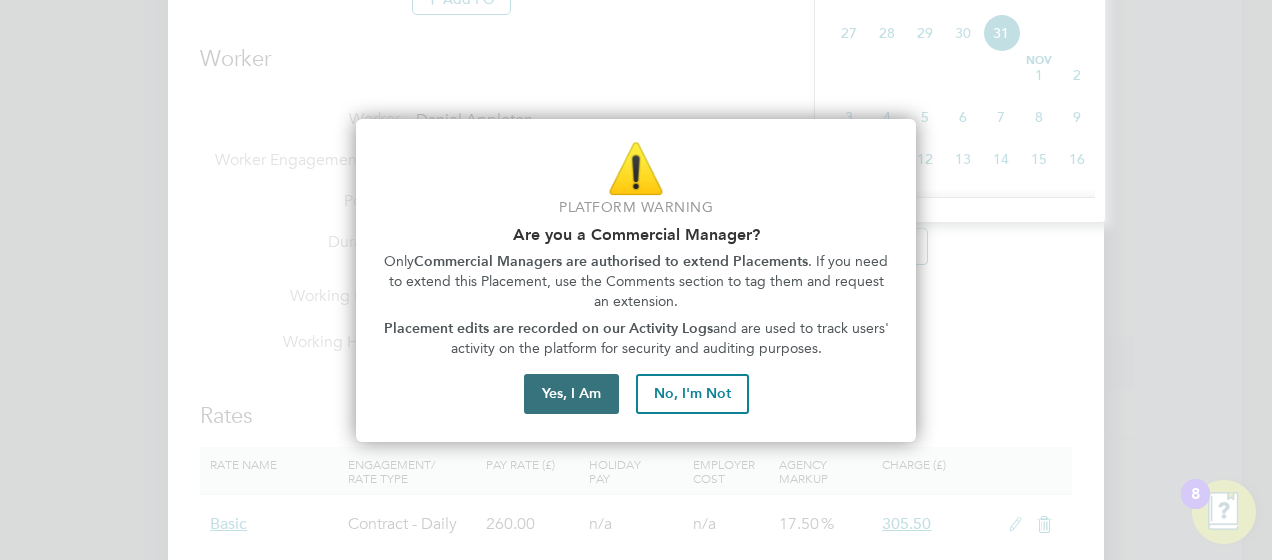 click on "Yes, I Am" at bounding box center [571, 394] 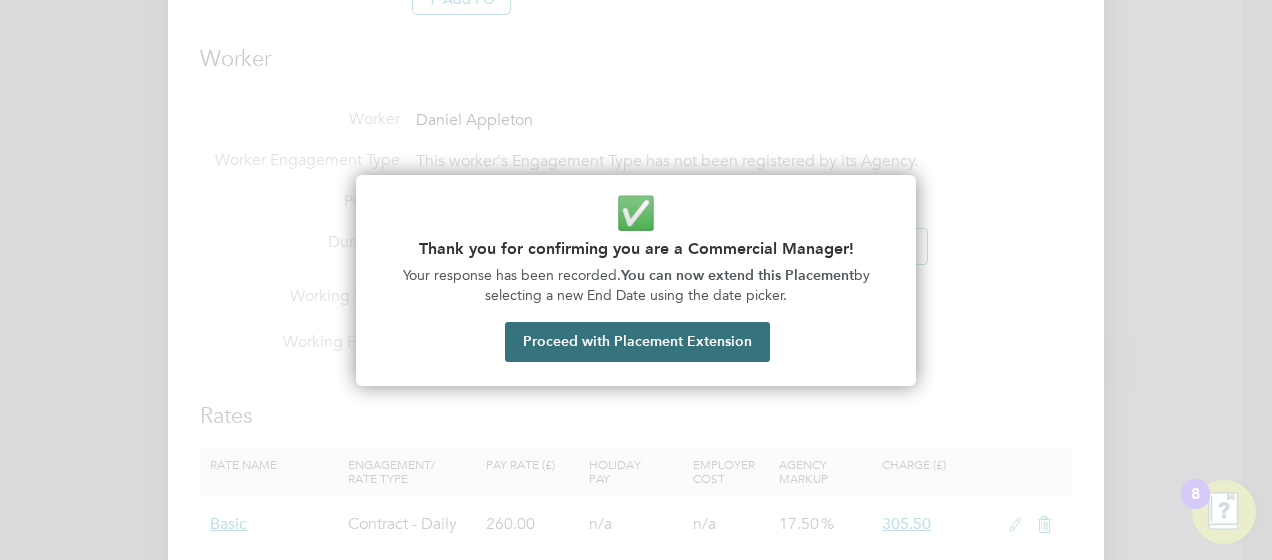 click on "Proceed with Placement Extension" at bounding box center (637, 342) 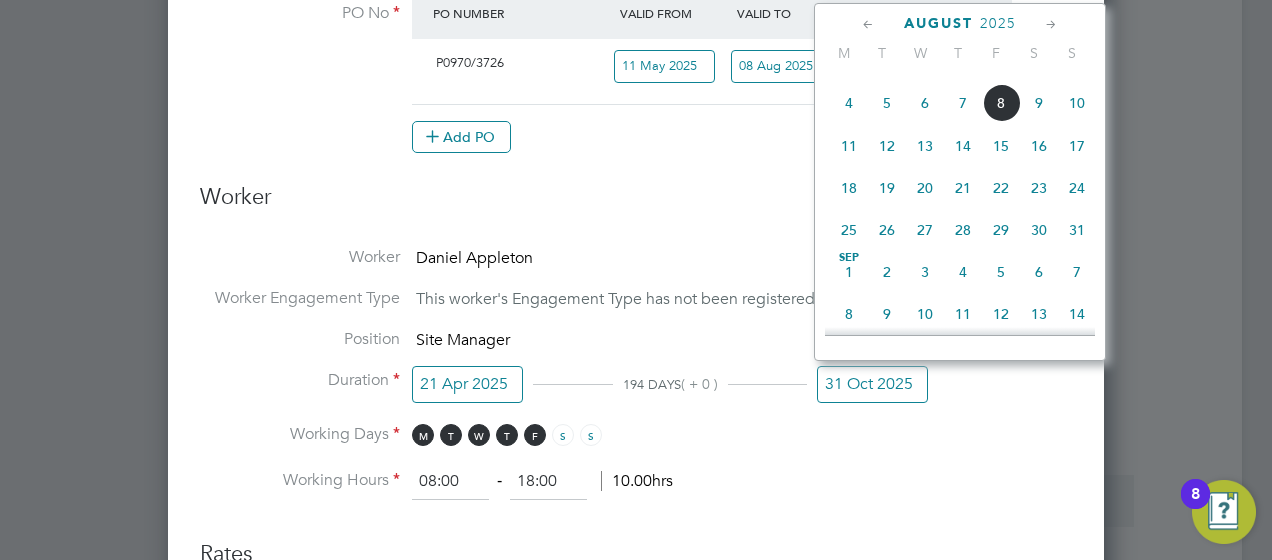 click on "8" 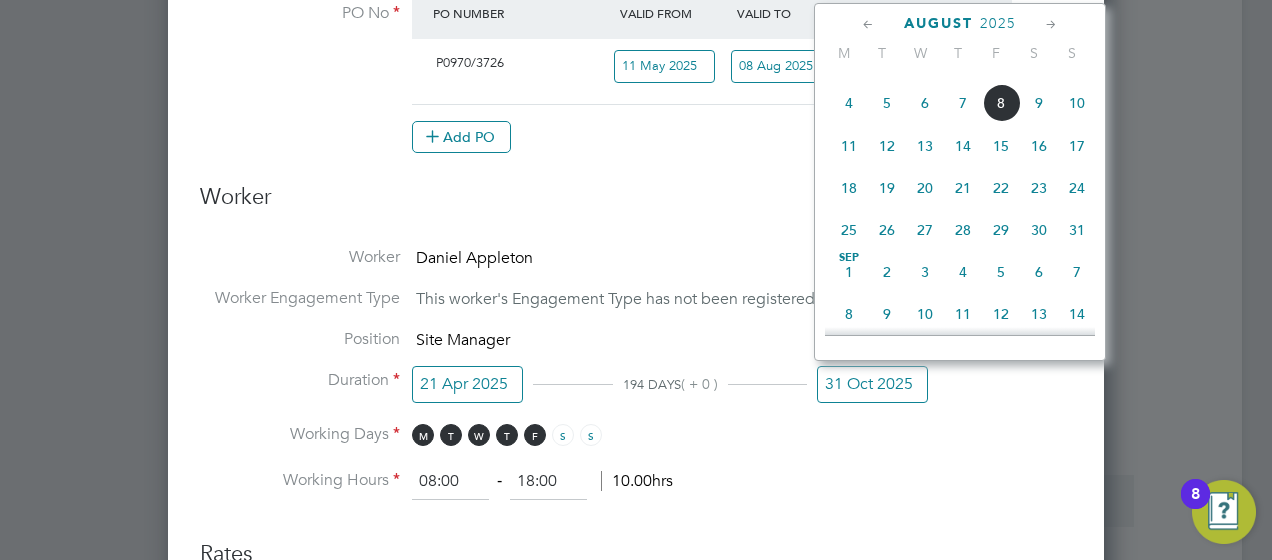 type on "08 Aug 2025" 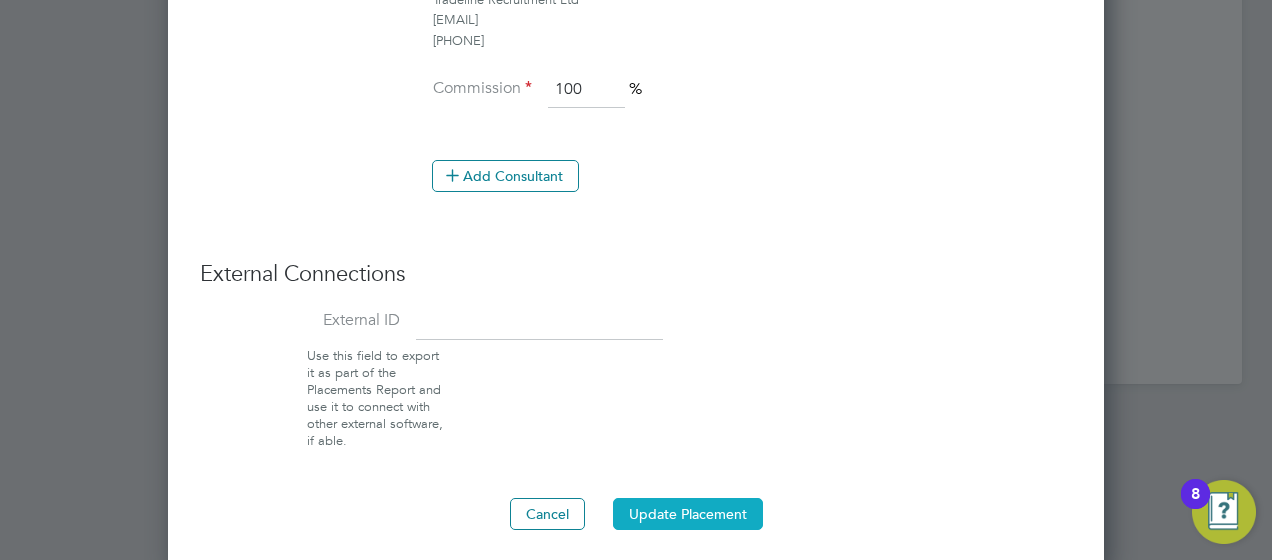 click on "Update Placement" at bounding box center (688, 514) 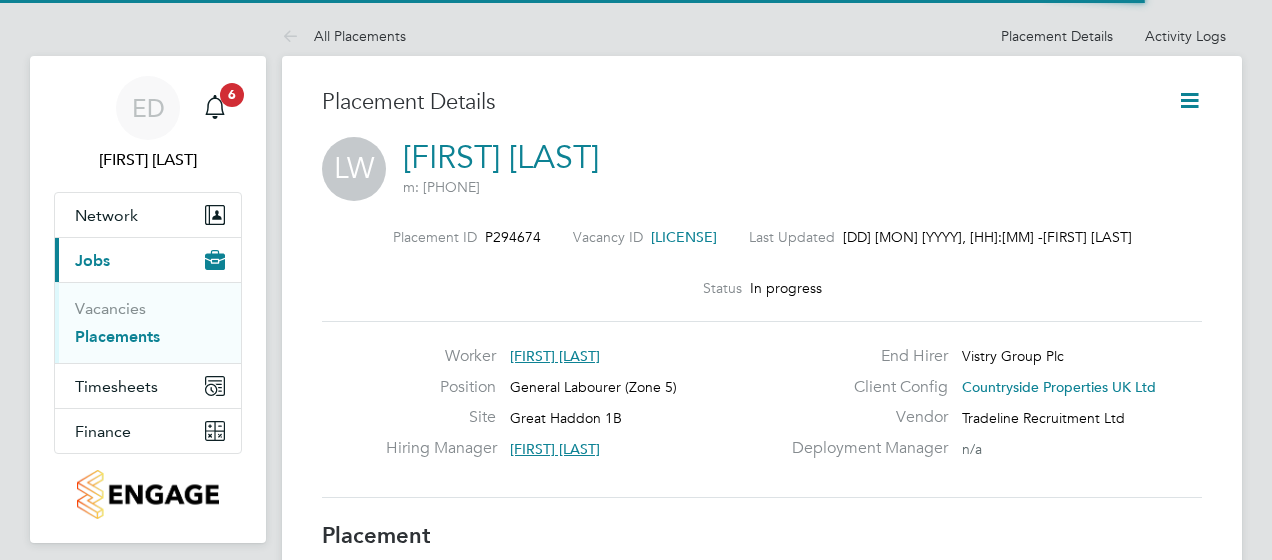 scroll, scrollTop: 0, scrollLeft: 0, axis: both 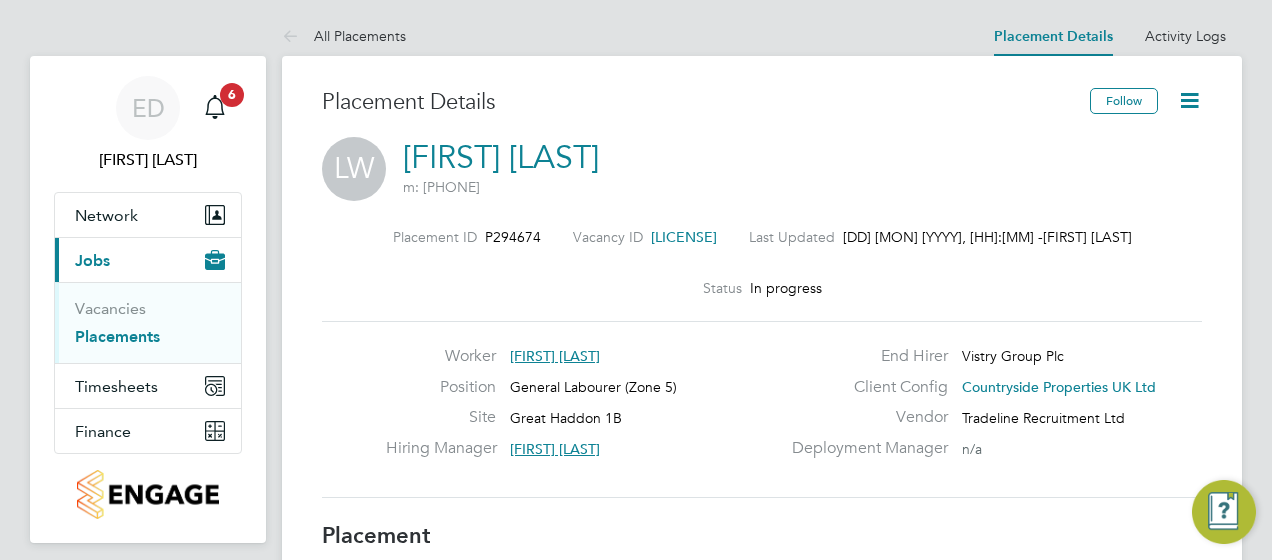 click 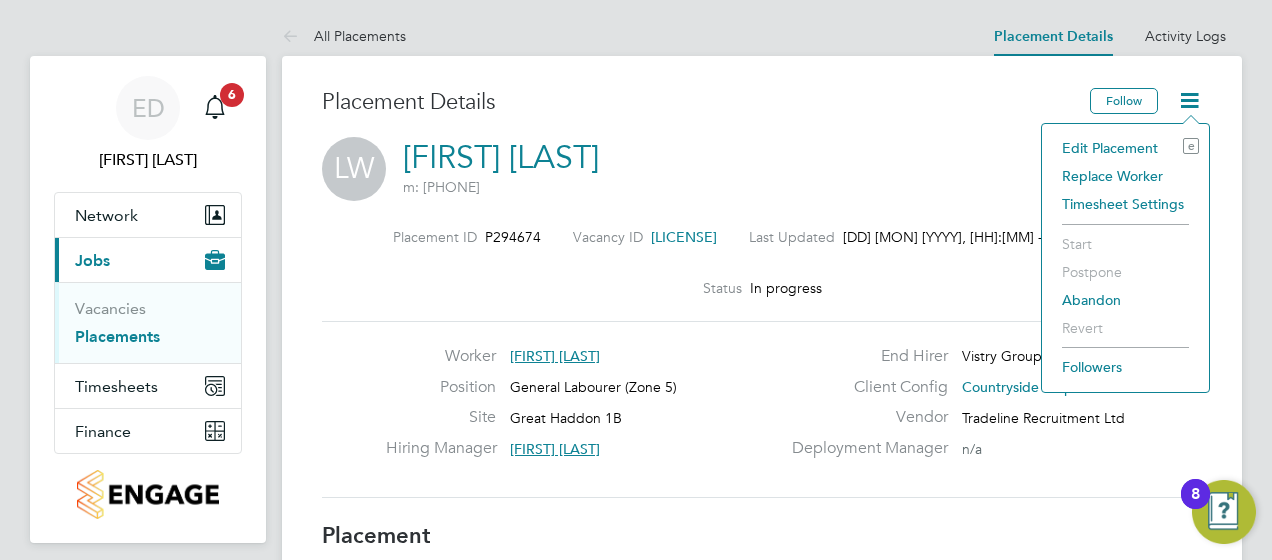 click on "Edit Placement e" 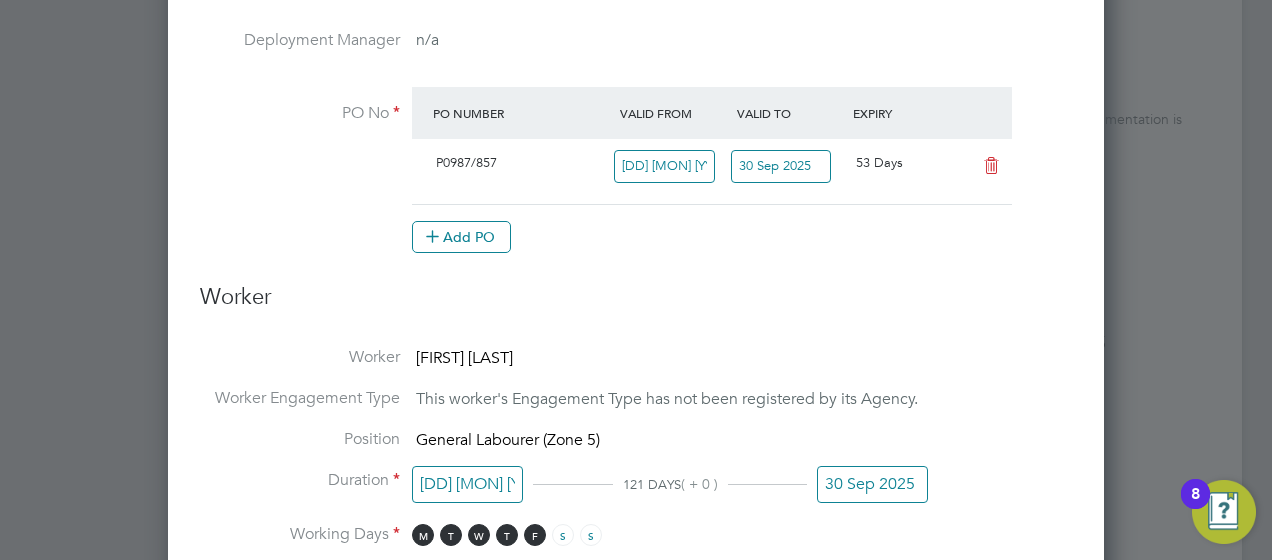 click on "30 Sep 2025" at bounding box center [790, 171] 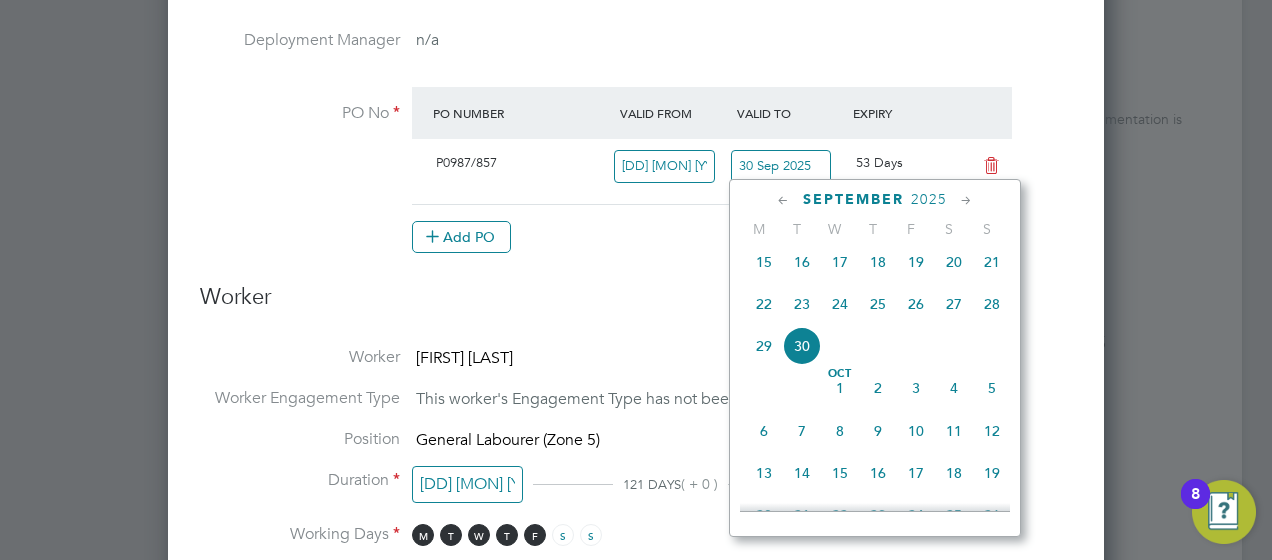 click 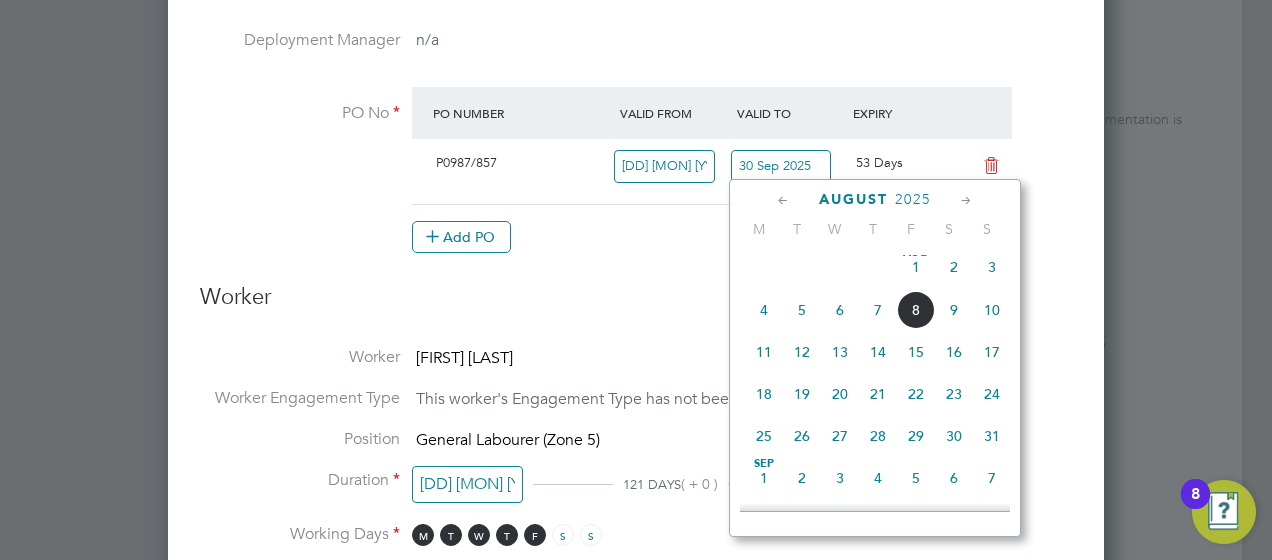 click on "8" 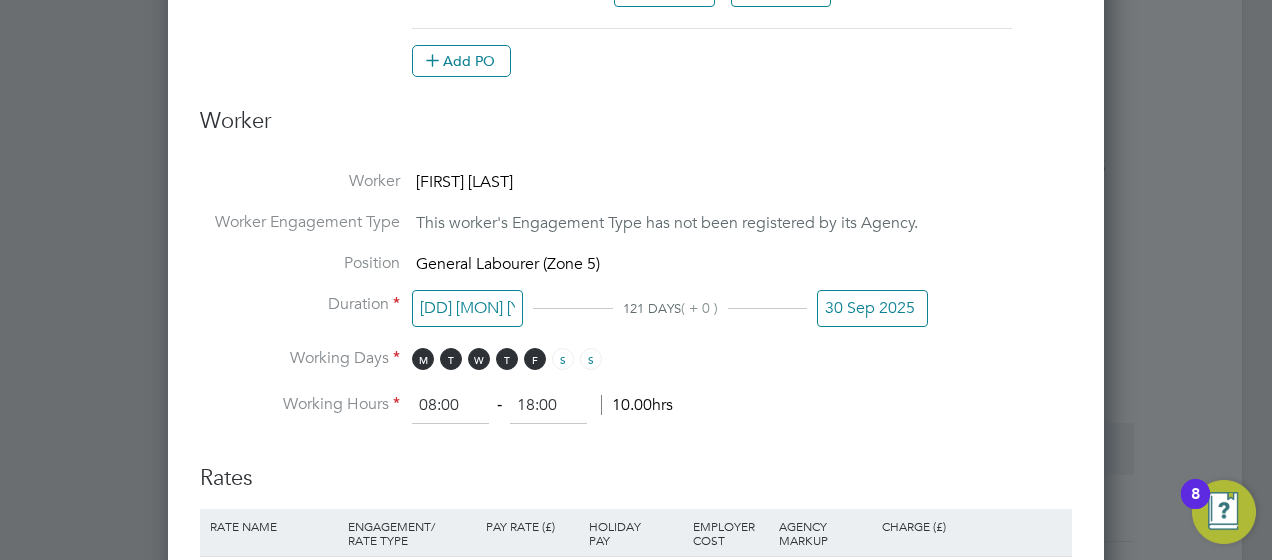 click on "30 Sep 2025" at bounding box center (872, 308) 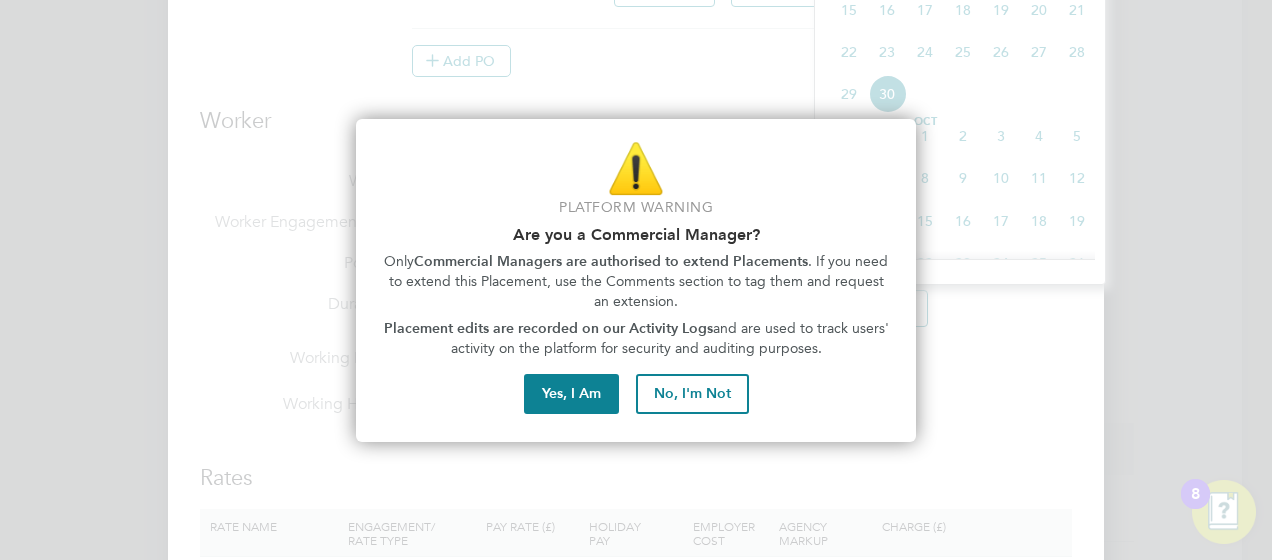 click on "⚠️ Platform Warning Are you a Commercial Manager? Only  Commercial Managers are authorised to extend Placements . If you need to extend this Placement, use the Comments section to tag them and request an extension. Placement edits are recorded on our Activity Logs  and are used to track users' activity on the platform for security and auditing purposes. Yes, I Am No, I'm Not" at bounding box center [636, 281] 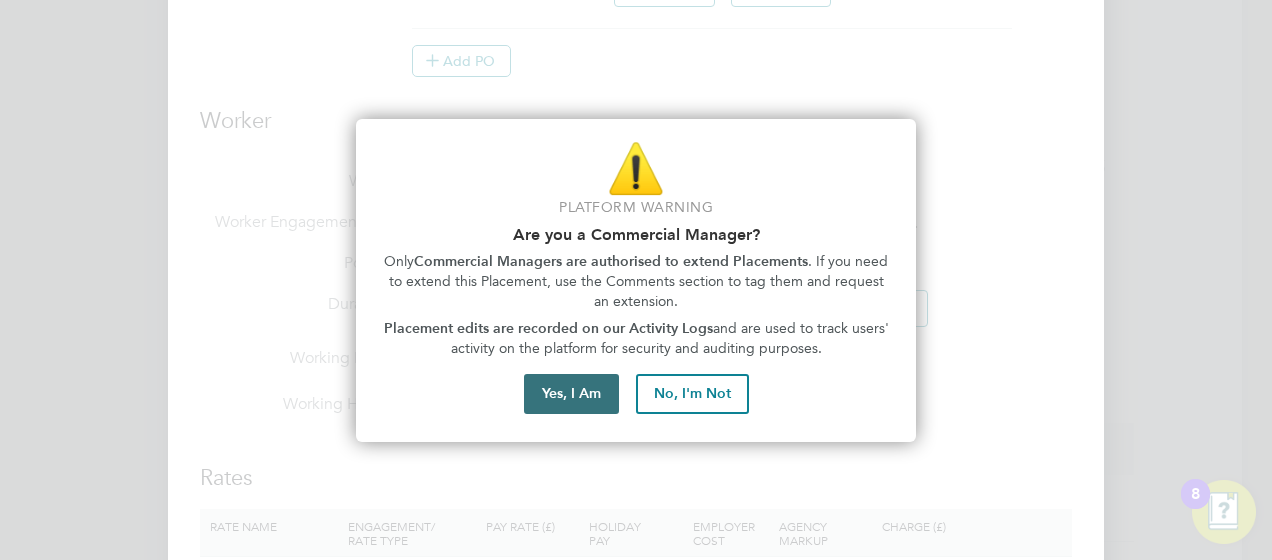 click on "Yes, I Am" at bounding box center [571, 394] 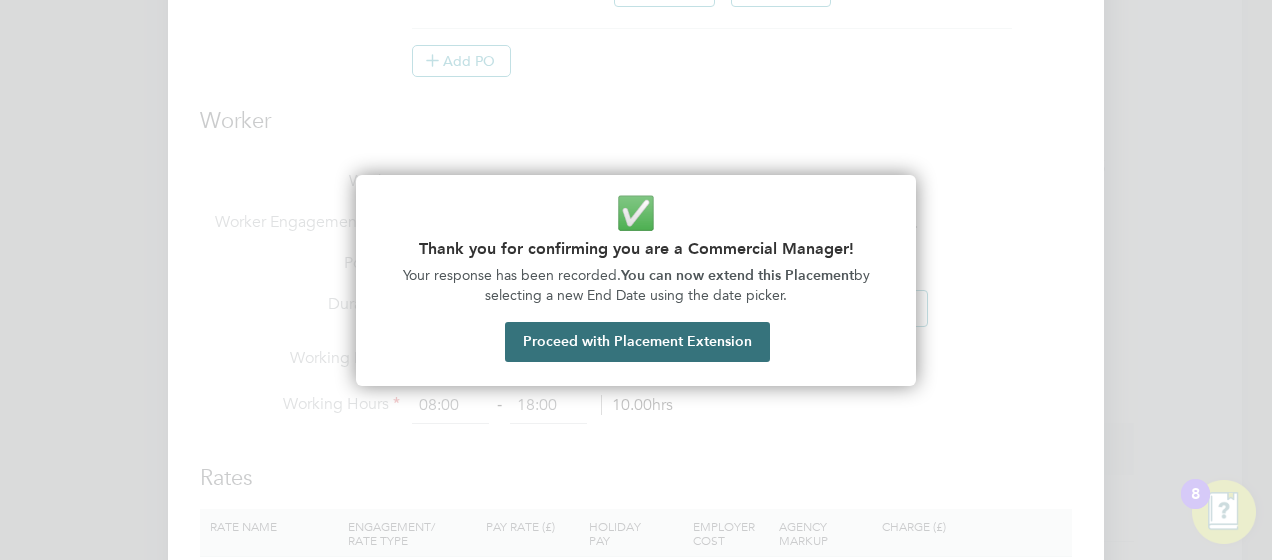 click on "Proceed with Placement Extension" at bounding box center [637, 342] 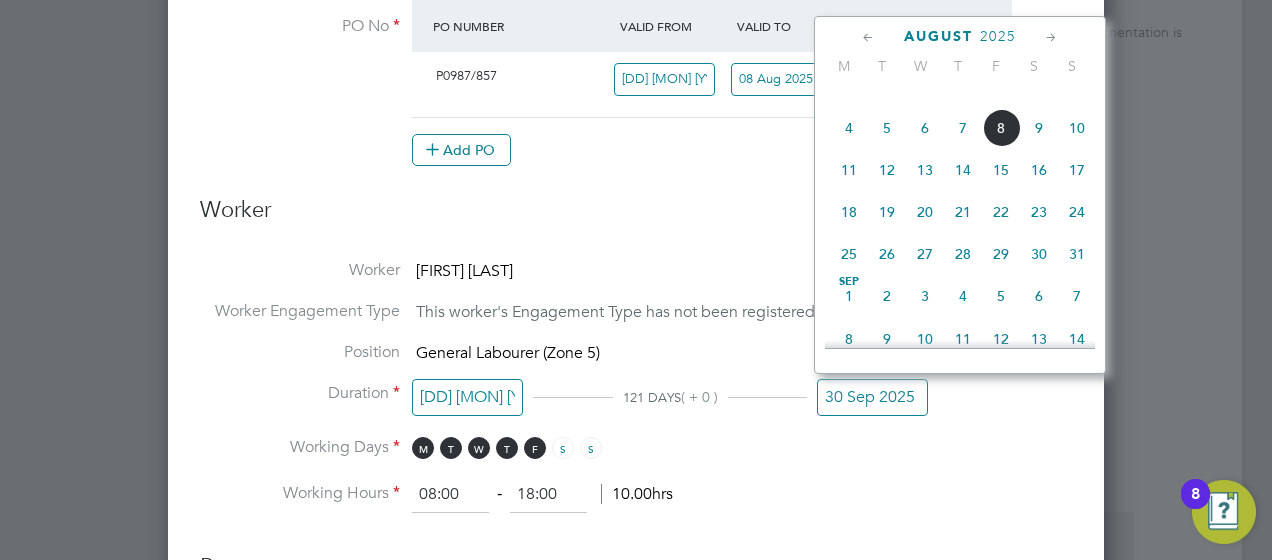 click on "8" 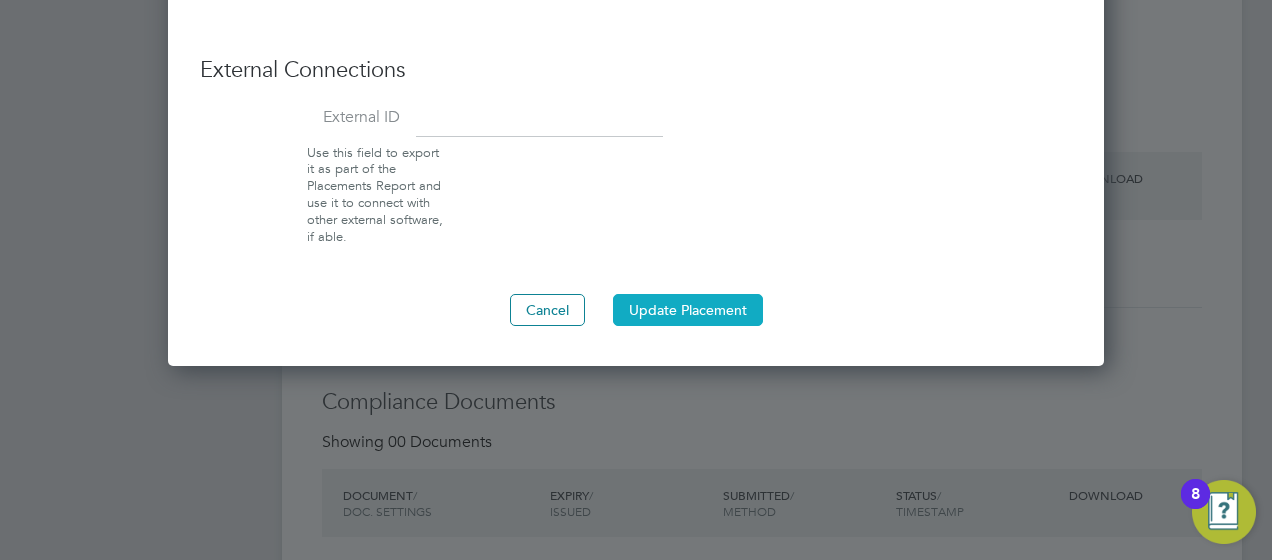 click on "Update Placement" at bounding box center [688, 310] 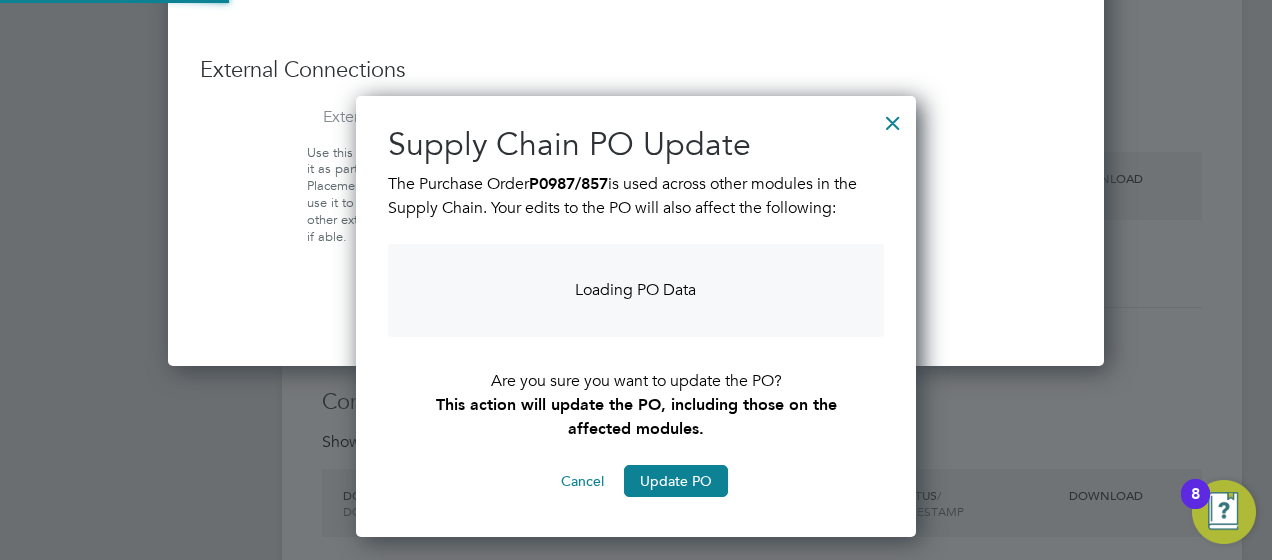 click on "Sorry, we are having problems connecting to our services." 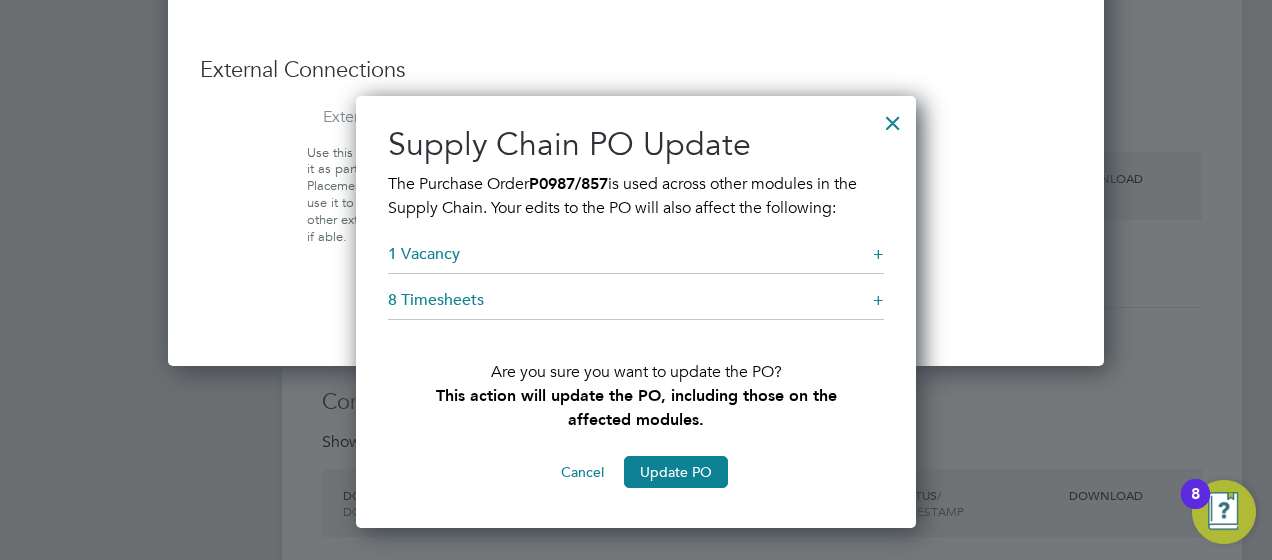 click on "8 Timesheets +" at bounding box center [636, 305] 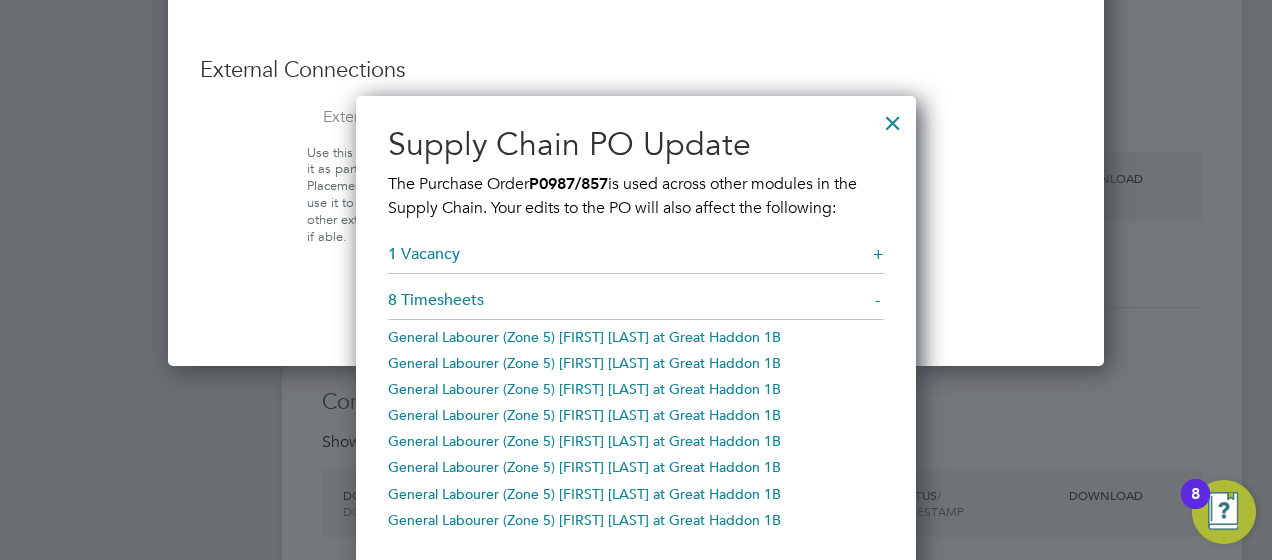 click on "8 Timesheets -" at bounding box center [636, 305] 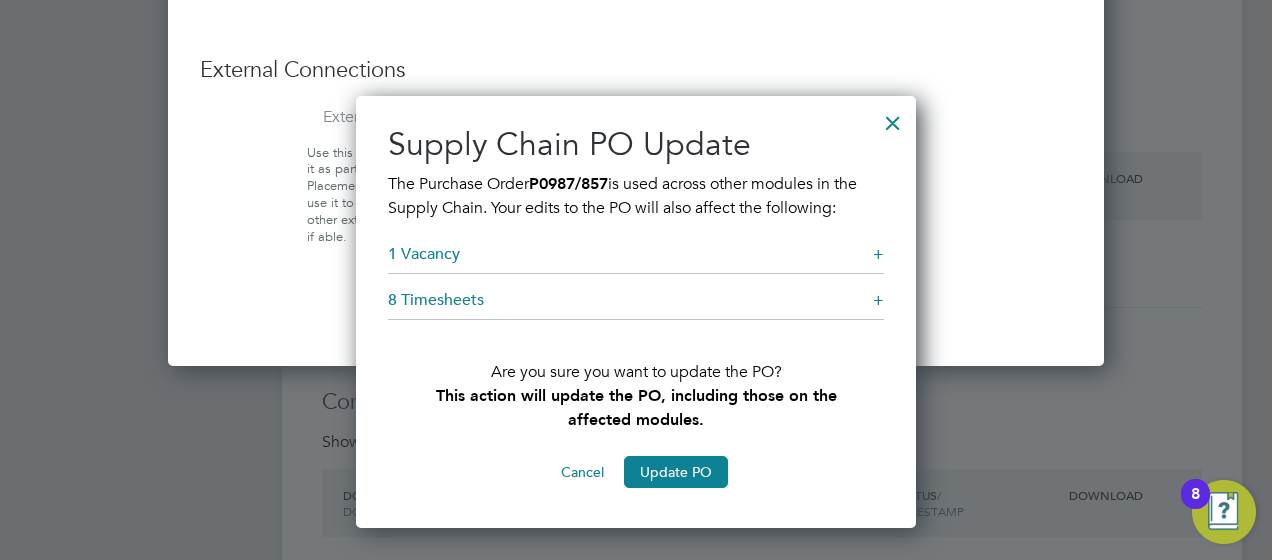 click on "1 Vacancy +" at bounding box center (636, 259) 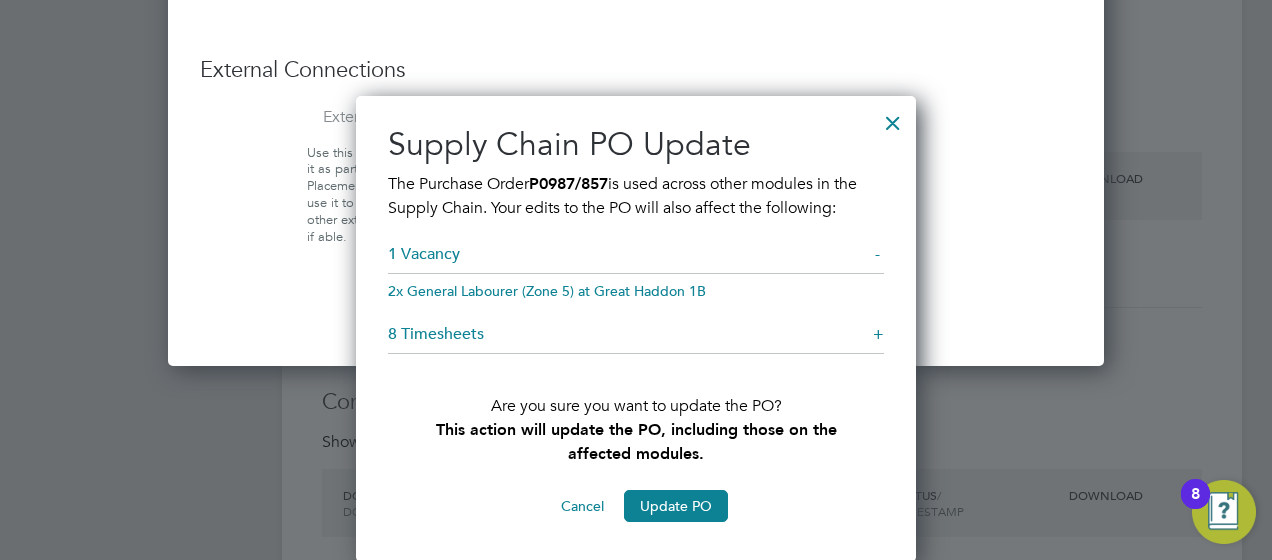 click on "1 Vacancy -" at bounding box center (636, 259) 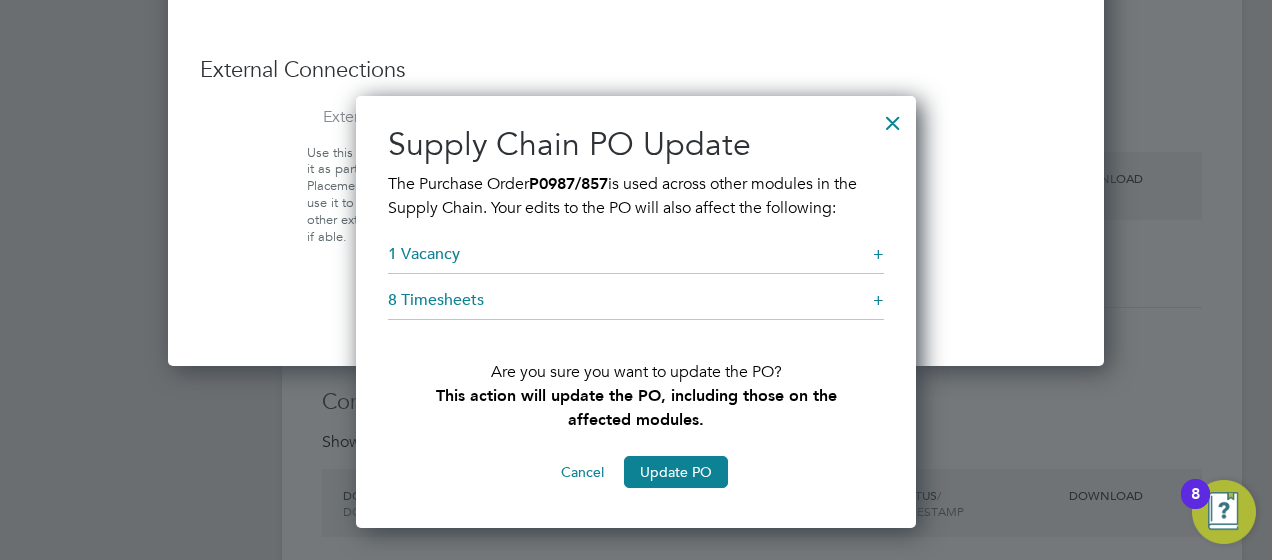click on "8 Timesheets +" at bounding box center (636, 305) 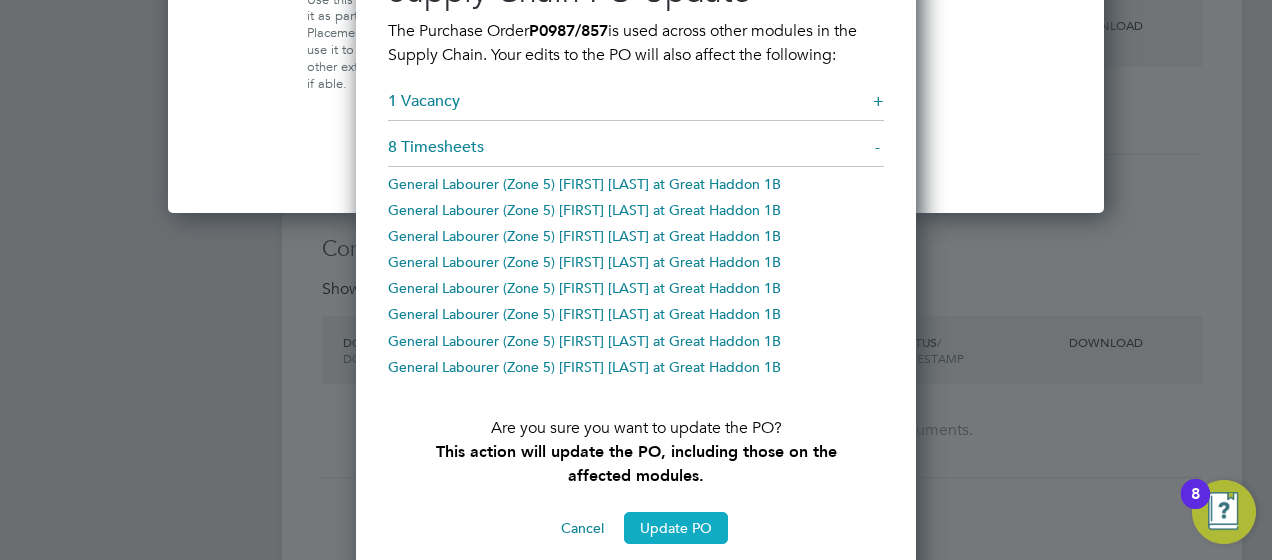 click on "Update PO" at bounding box center (676, 528) 